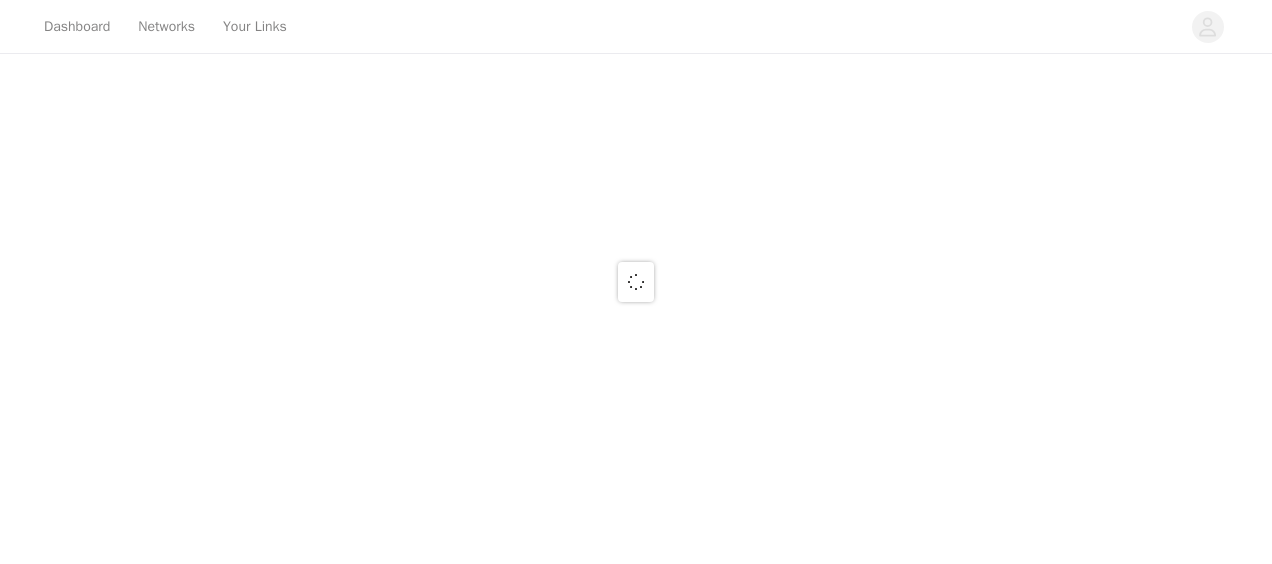 scroll, scrollTop: 0, scrollLeft: 0, axis: both 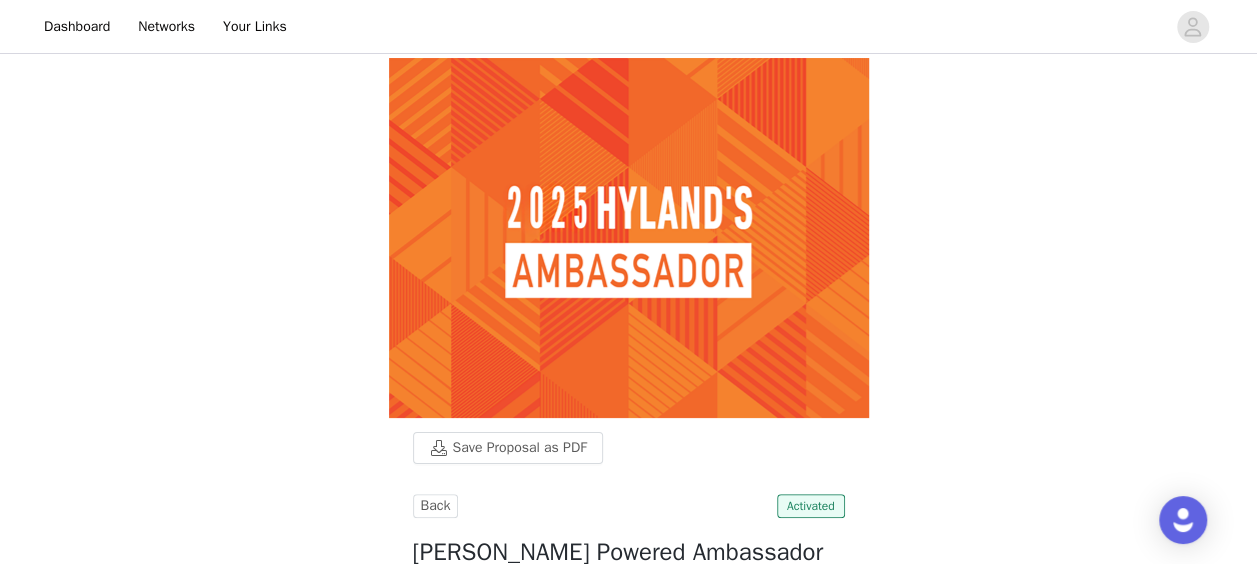 click on "Save Proposal as PDF   Back        Activated
[PERSON_NAME] Powered Ambassador Program
Every quarter (3 month period), we ask that you complete a minimum of two of the three activities listed below to maintain eligibility for ambassador perks, such as race reimbursement and product orders:
Post about a [PERSON_NAME] product that you use on your social media channels. This post should be specific to one or two [PERSON_NAME] products and talk to why and how you use them.
Post a picture of yourself in [PERSON_NAME] apparel during a competitive event (race/ride) of any distance on your social media channels. This can be, but does not have to be, an event for which you are seeking reimbursement.
Post a picture of yourself in [PERSON_NAME] apparel while training or doing other activities (i.e., hiking) on your social media channels. This can be any [PERSON_NAME] apparel, not just that which features our newest logo.
Quarterly periods are as follows:
January - March" at bounding box center (628, 1395) 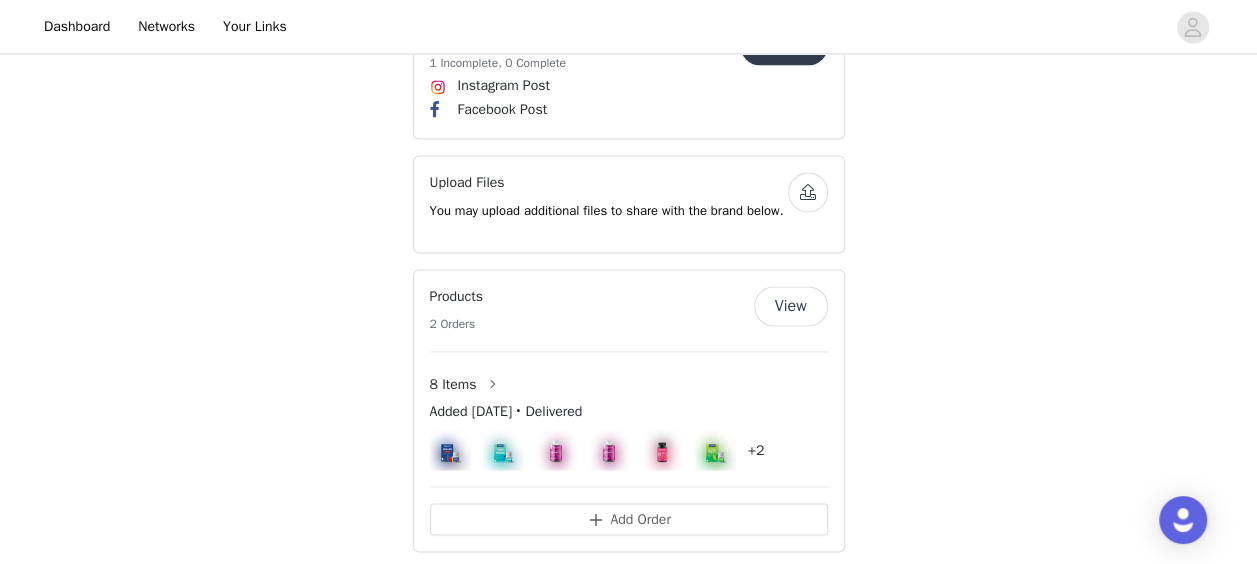 scroll, scrollTop: 1600, scrollLeft: 0, axis: vertical 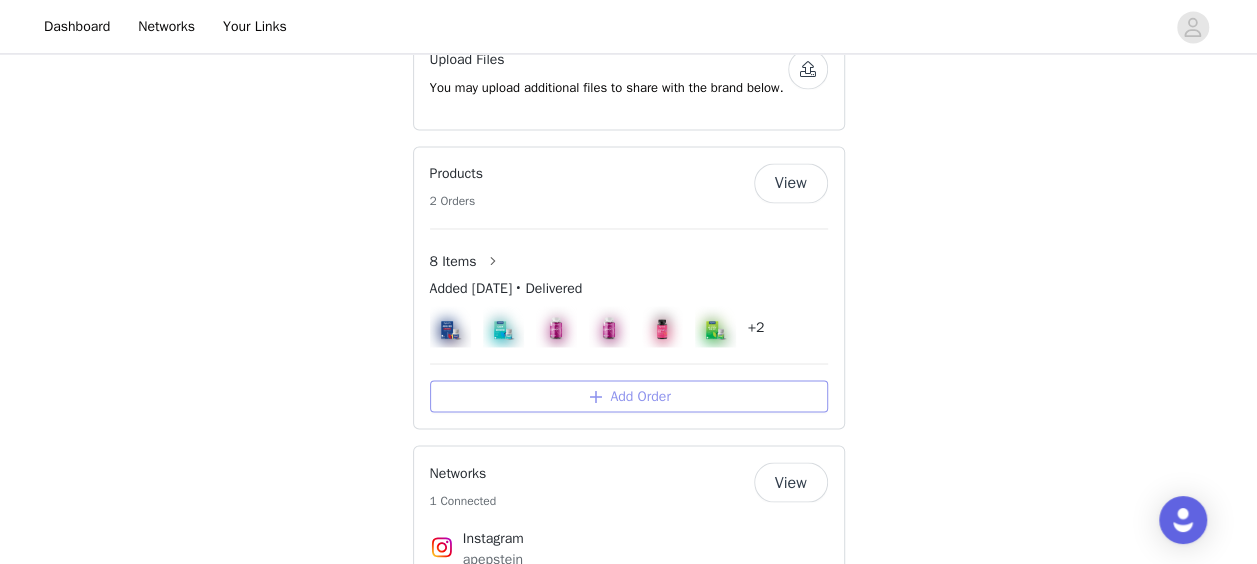 click on "Add Order" at bounding box center (629, 396) 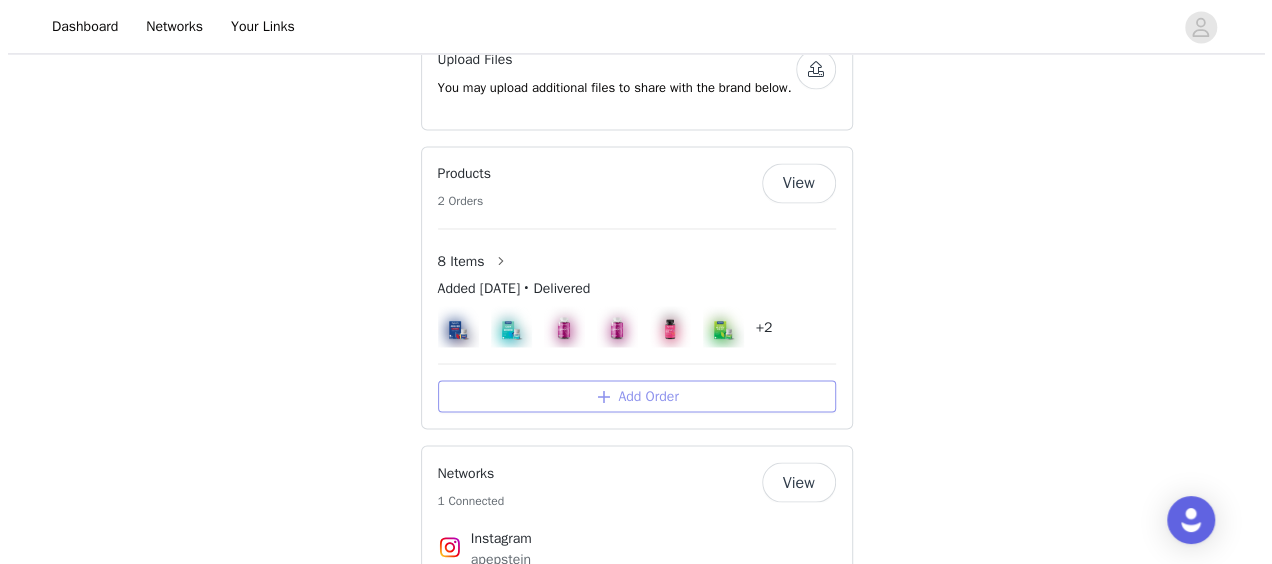 scroll, scrollTop: 0, scrollLeft: 0, axis: both 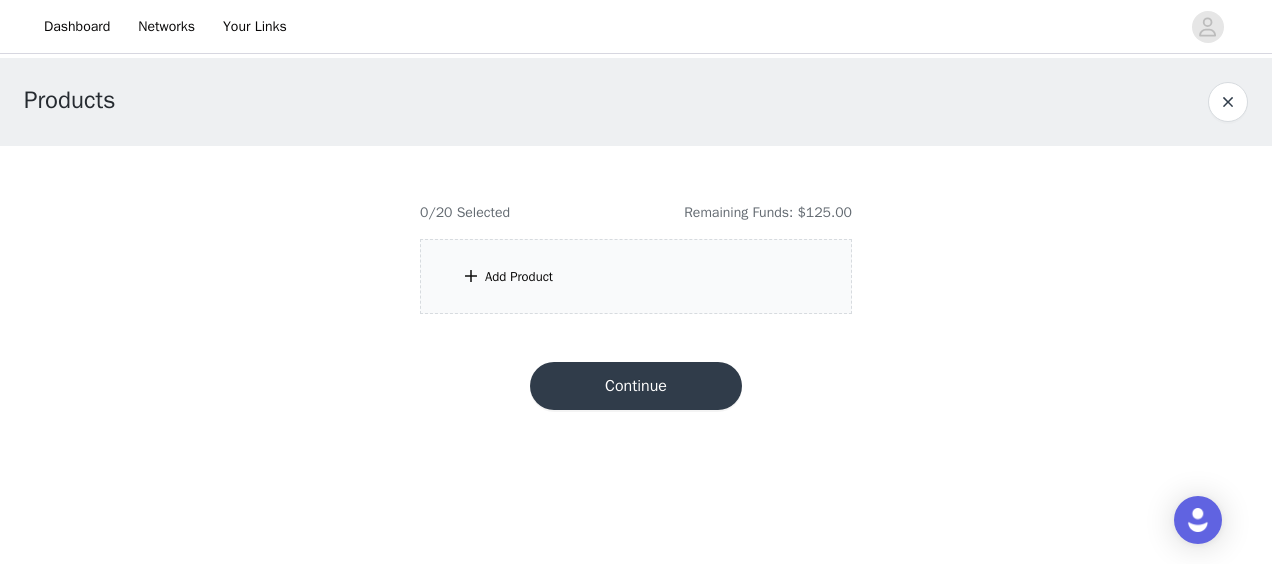 click on "Add Product" at bounding box center [519, 277] 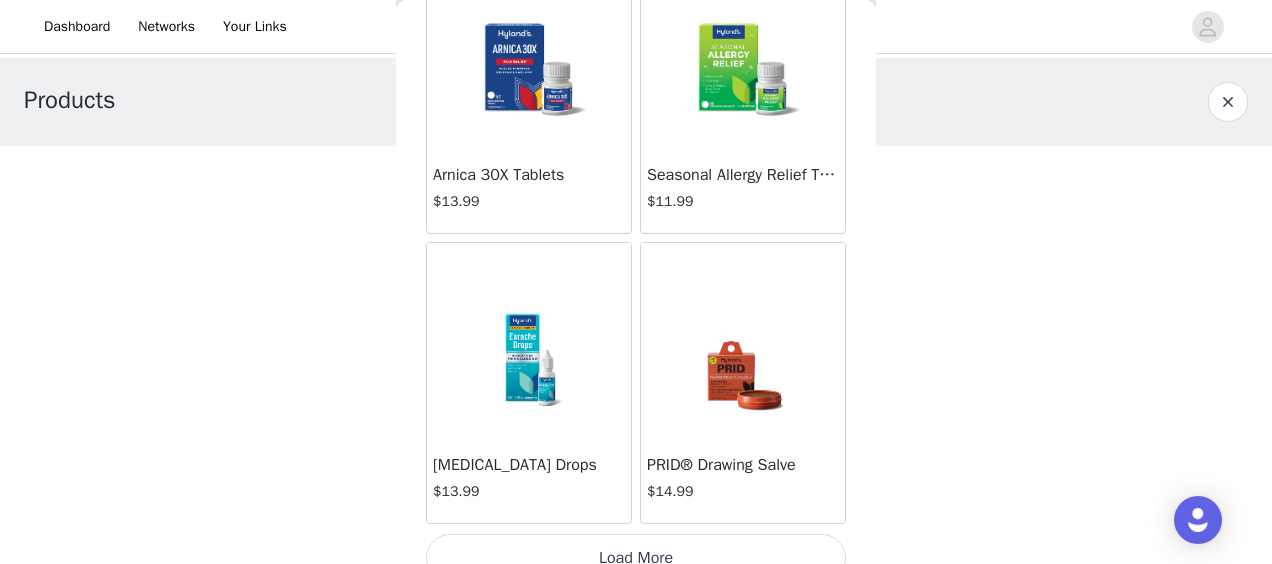 scroll, scrollTop: 2489, scrollLeft: 0, axis: vertical 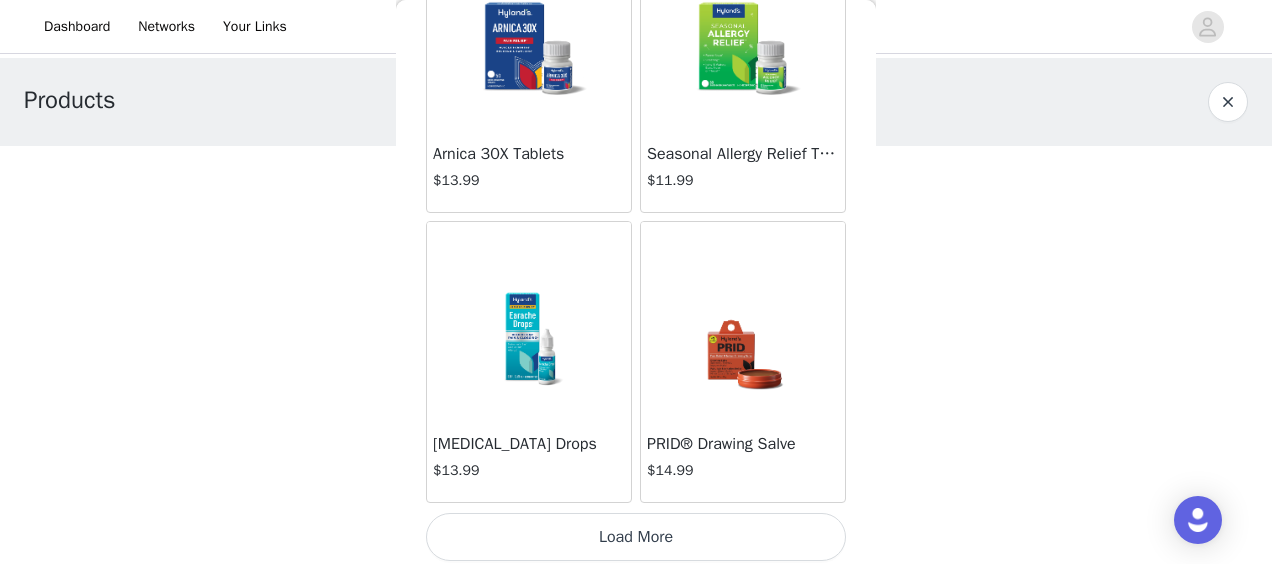 click on "Load More" at bounding box center [636, 537] 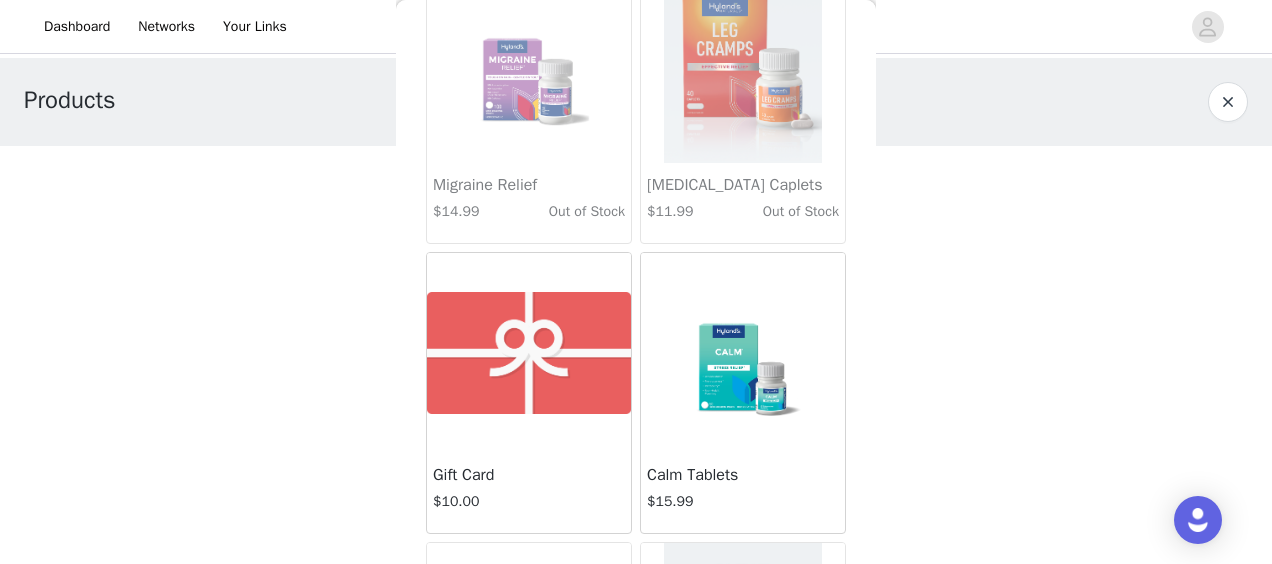 scroll, scrollTop: 5382, scrollLeft: 0, axis: vertical 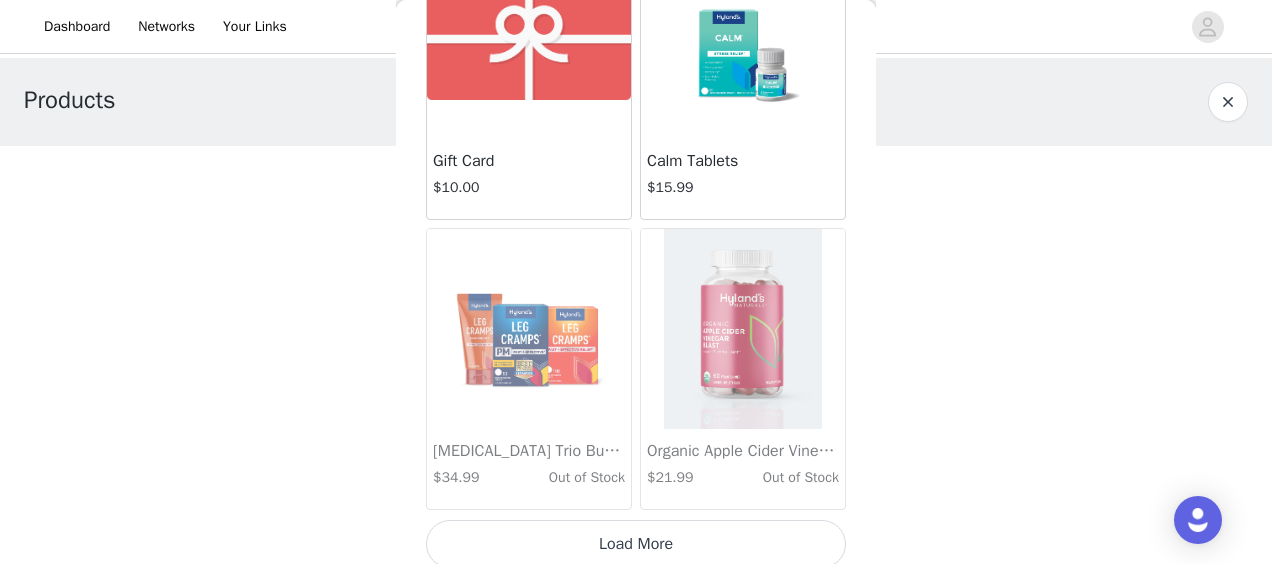 click on "Load More" at bounding box center (636, 544) 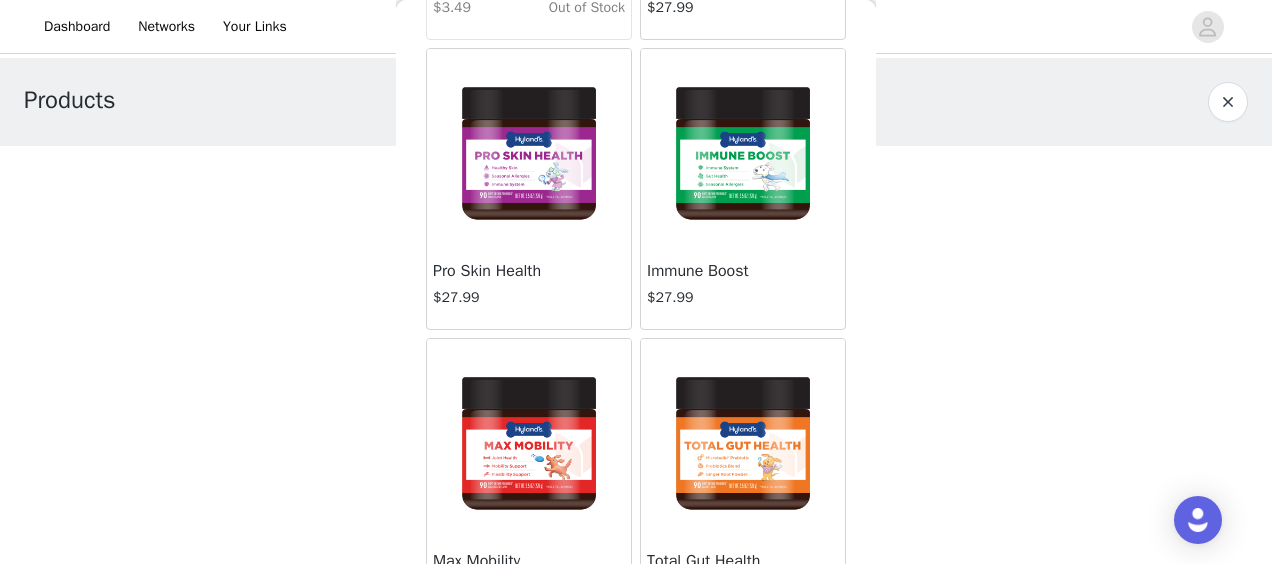scroll, scrollTop: 8276, scrollLeft: 0, axis: vertical 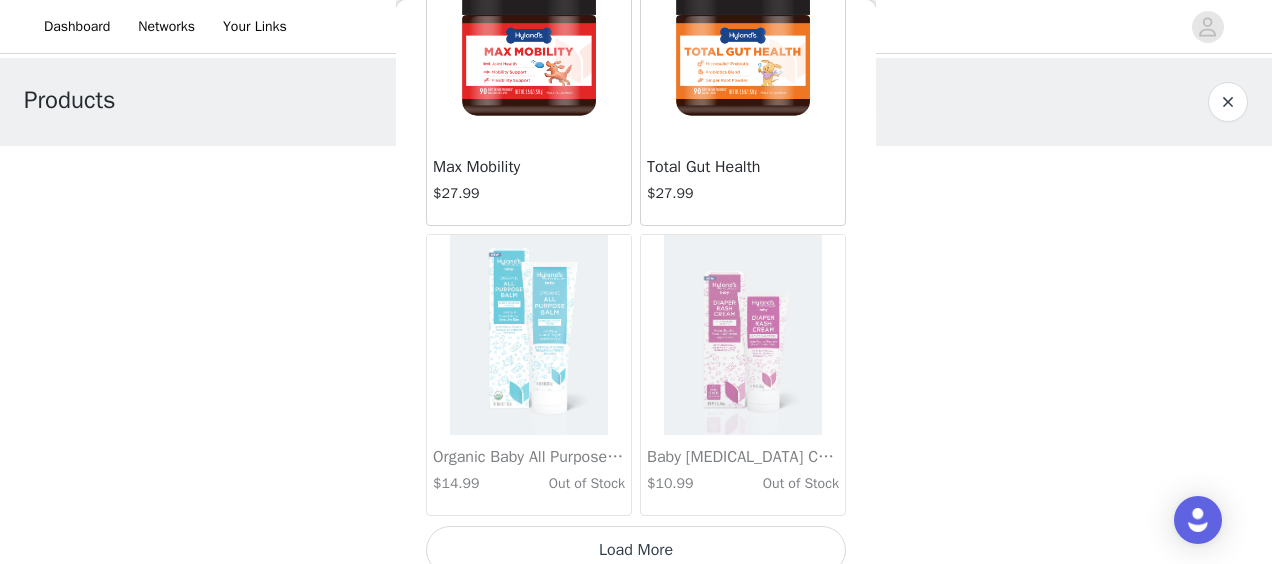 click on "Load More" at bounding box center [636, 550] 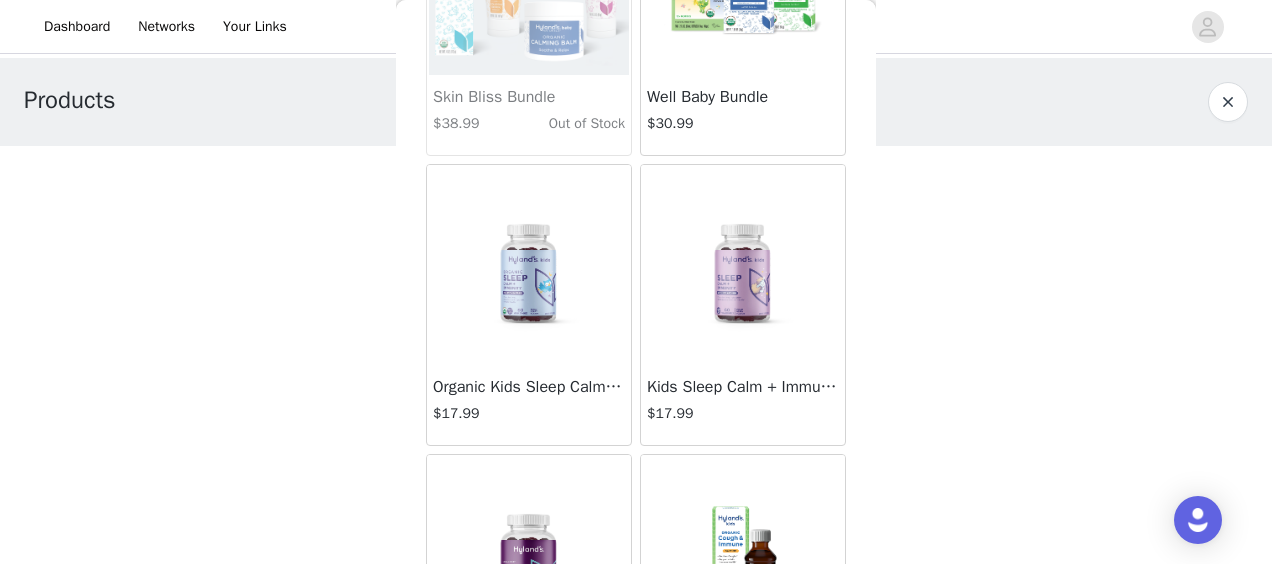 scroll, scrollTop: 10676, scrollLeft: 0, axis: vertical 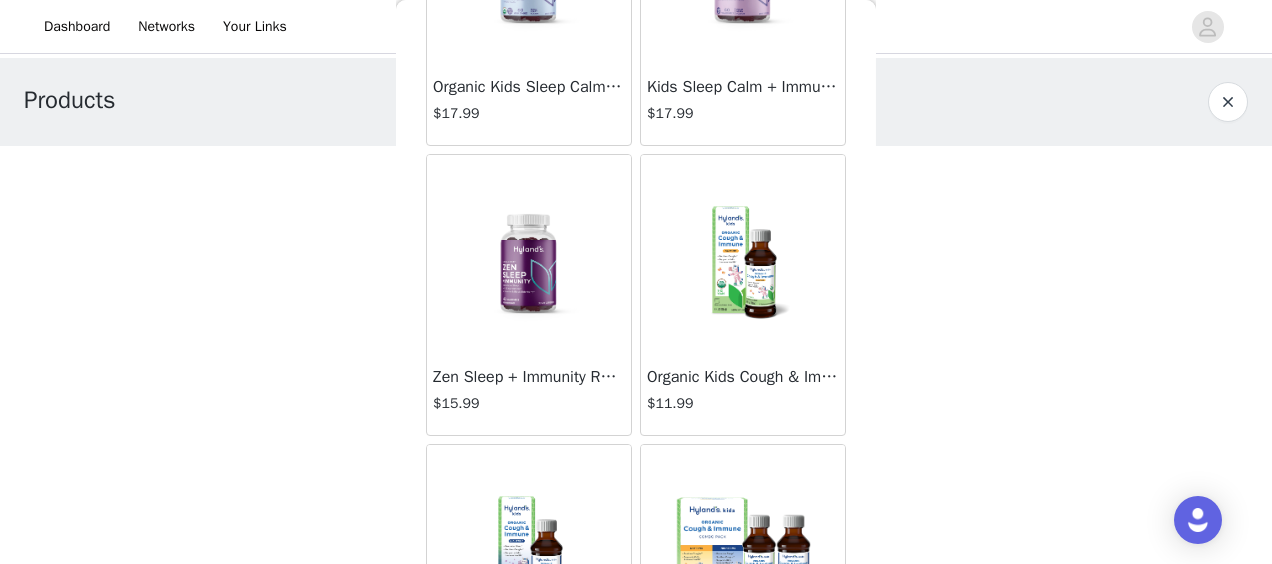 click at bounding box center (529, 255) 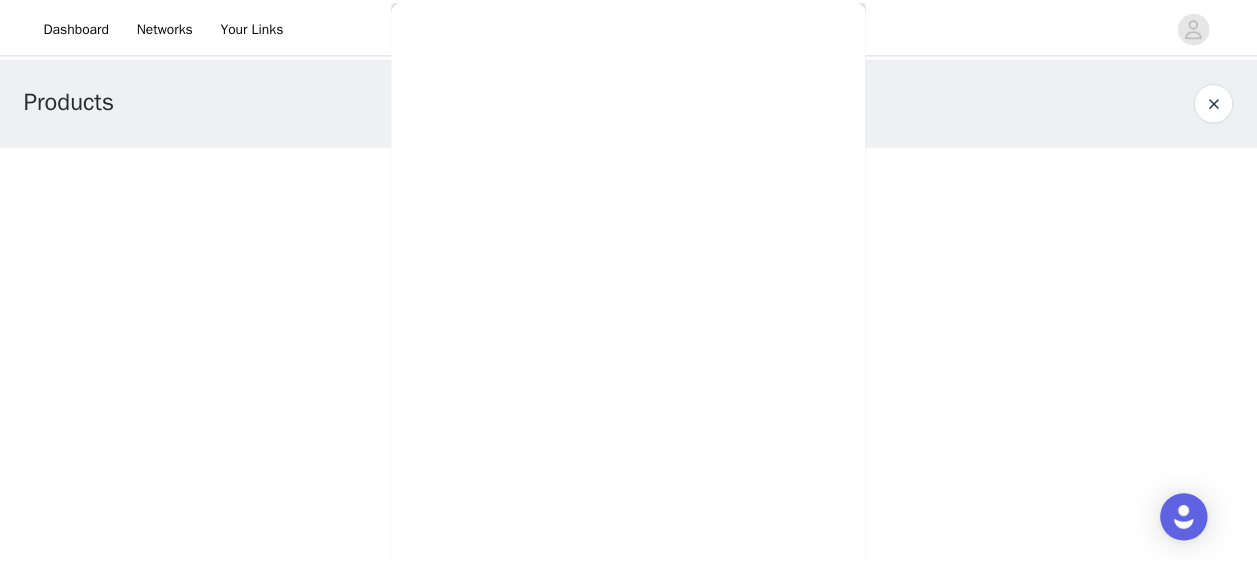 scroll, scrollTop: 230, scrollLeft: 0, axis: vertical 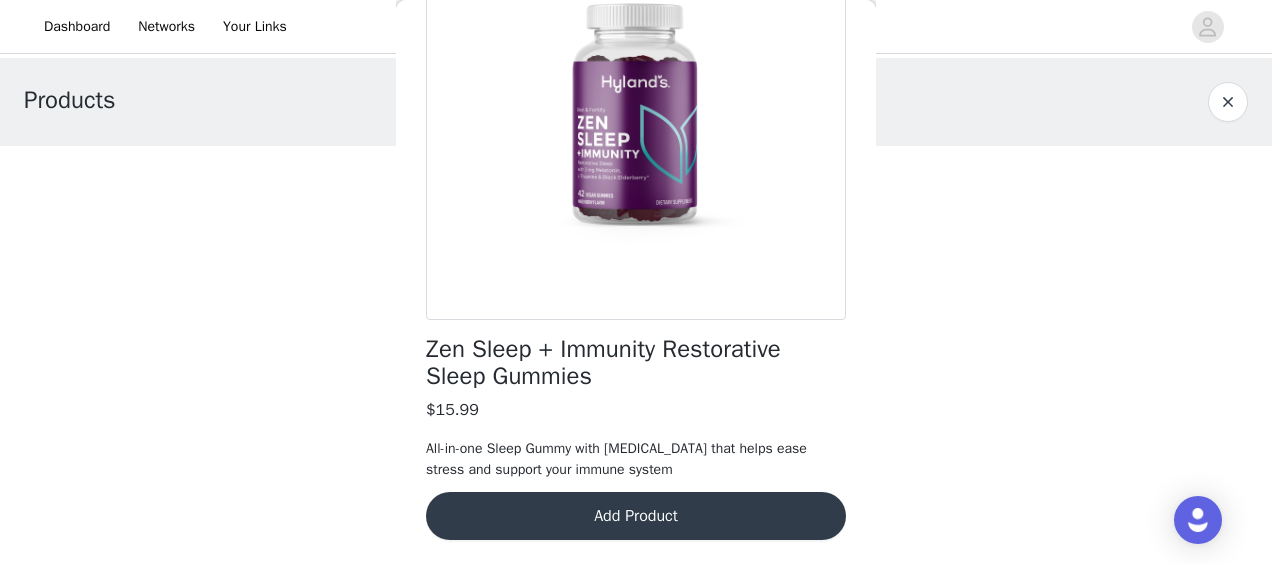 click on "Add Product" at bounding box center (636, 516) 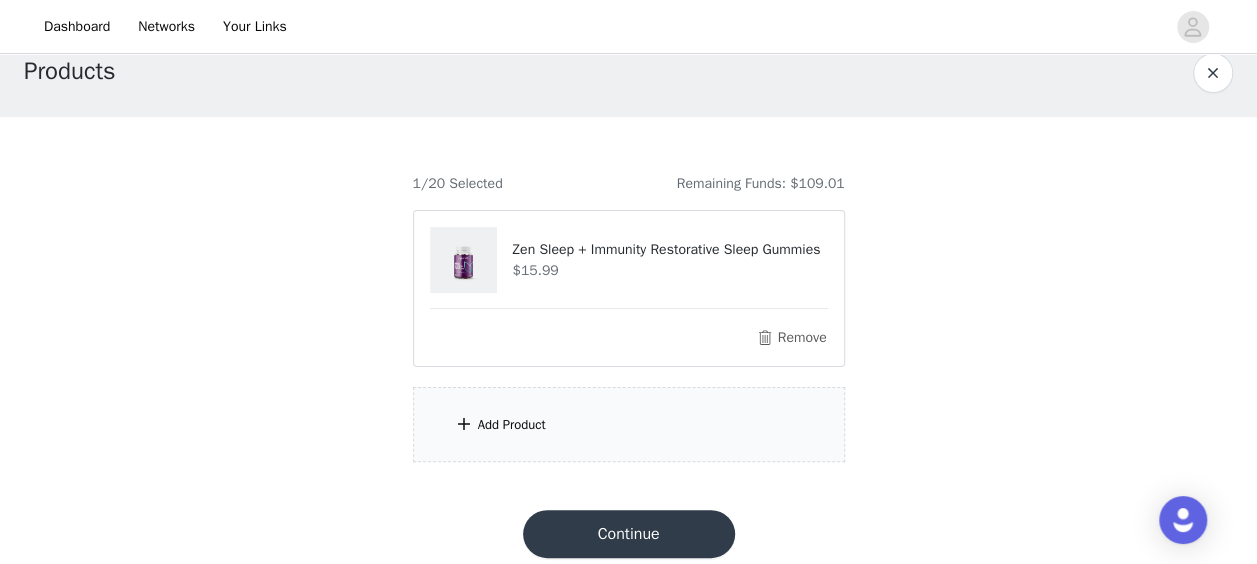 scroll, scrollTop: 46, scrollLeft: 0, axis: vertical 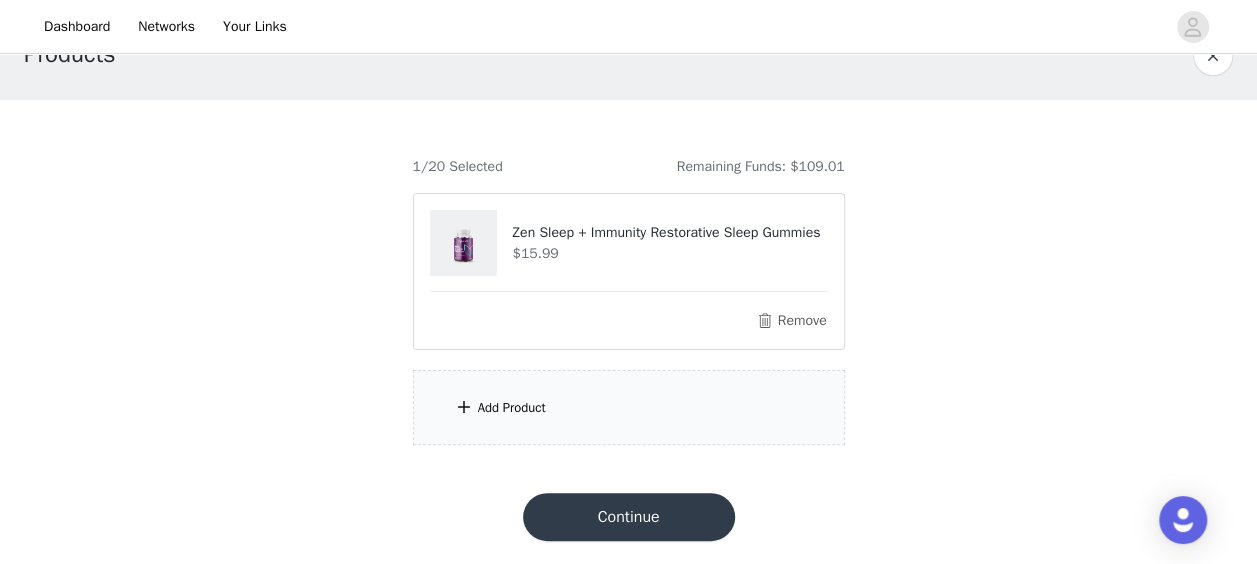 click on "Continue" at bounding box center [629, 517] 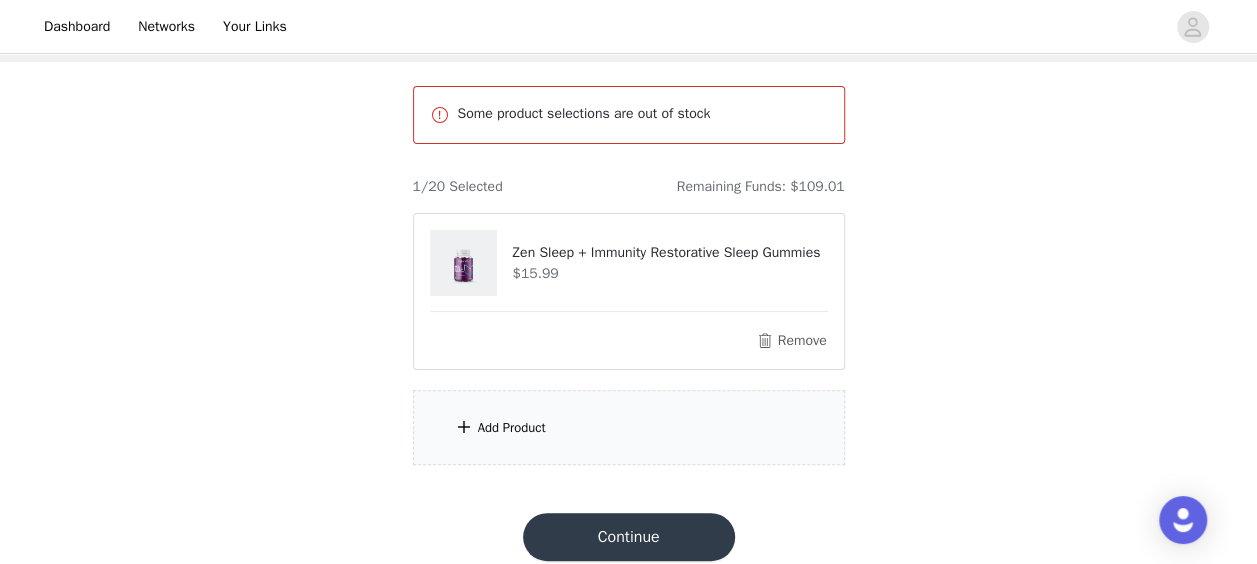 scroll, scrollTop: 103, scrollLeft: 0, axis: vertical 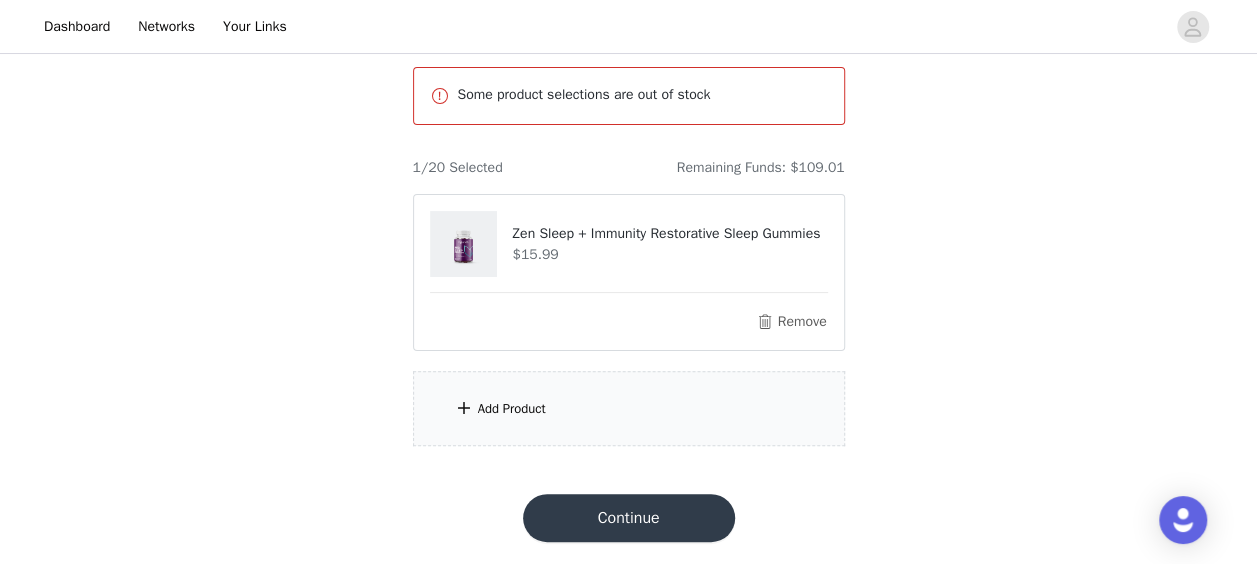 click on "Continue" at bounding box center [629, 518] 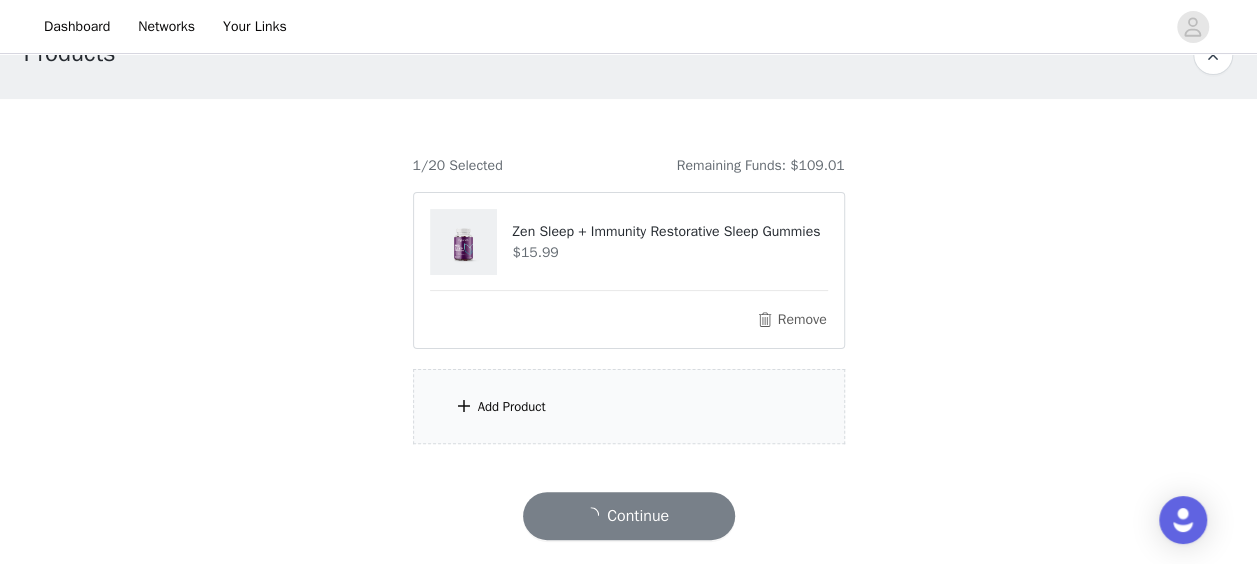 scroll, scrollTop: 46, scrollLeft: 0, axis: vertical 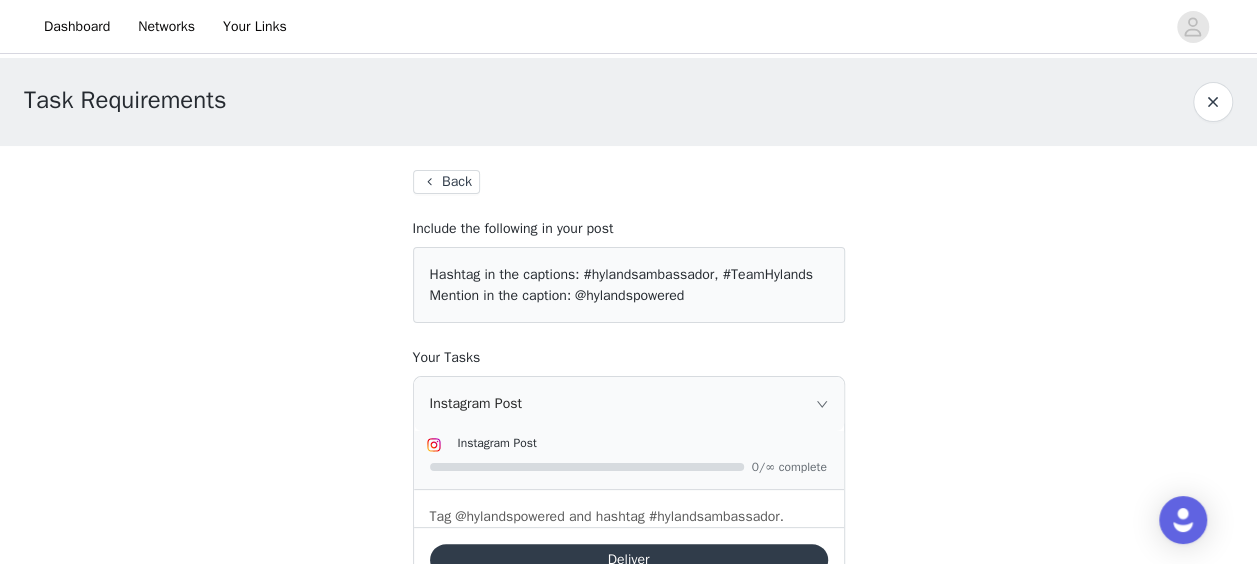 click on "Back" at bounding box center [446, 182] 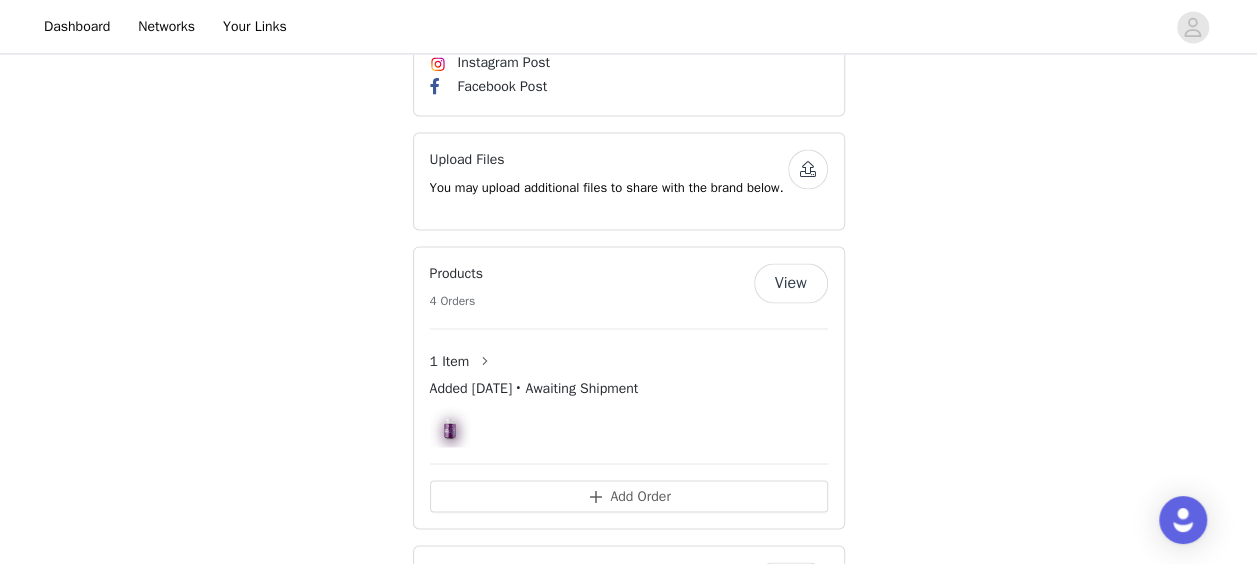 scroll, scrollTop: 1600, scrollLeft: 0, axis: vertical 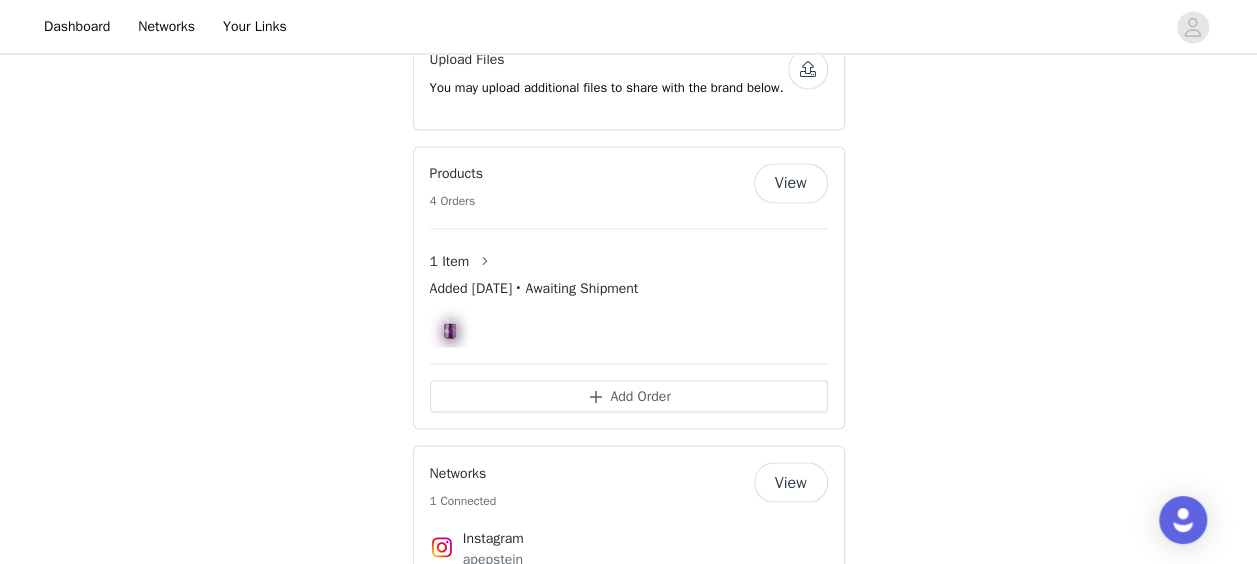 click at bounding box center (450, 326) 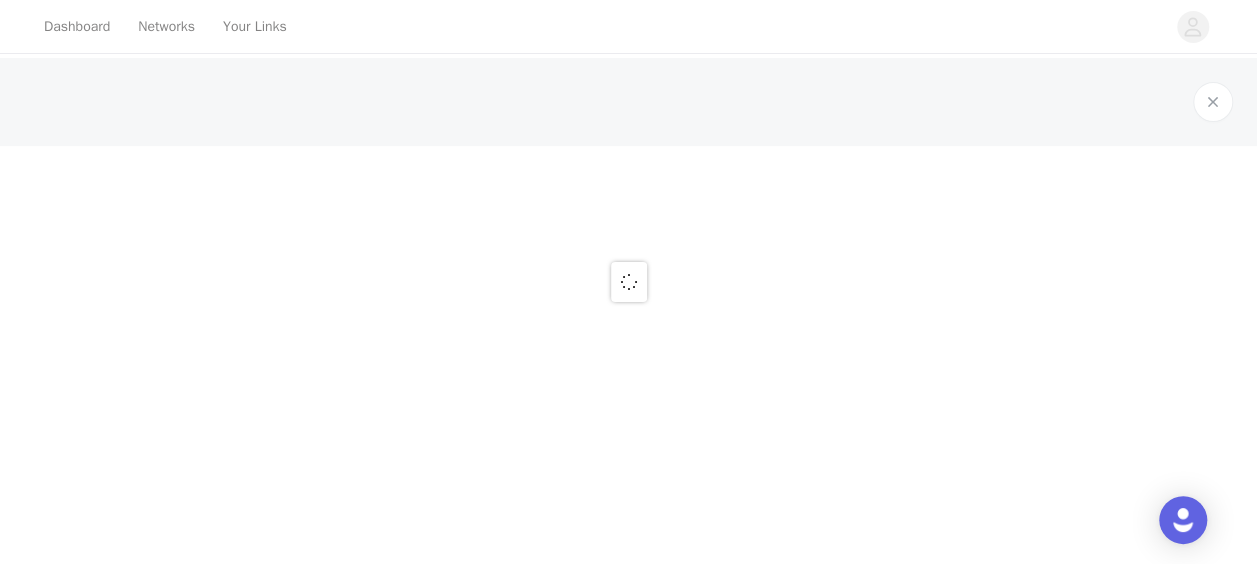 scroll, scrollTop: 0, scrollLeft: 0, axis: both 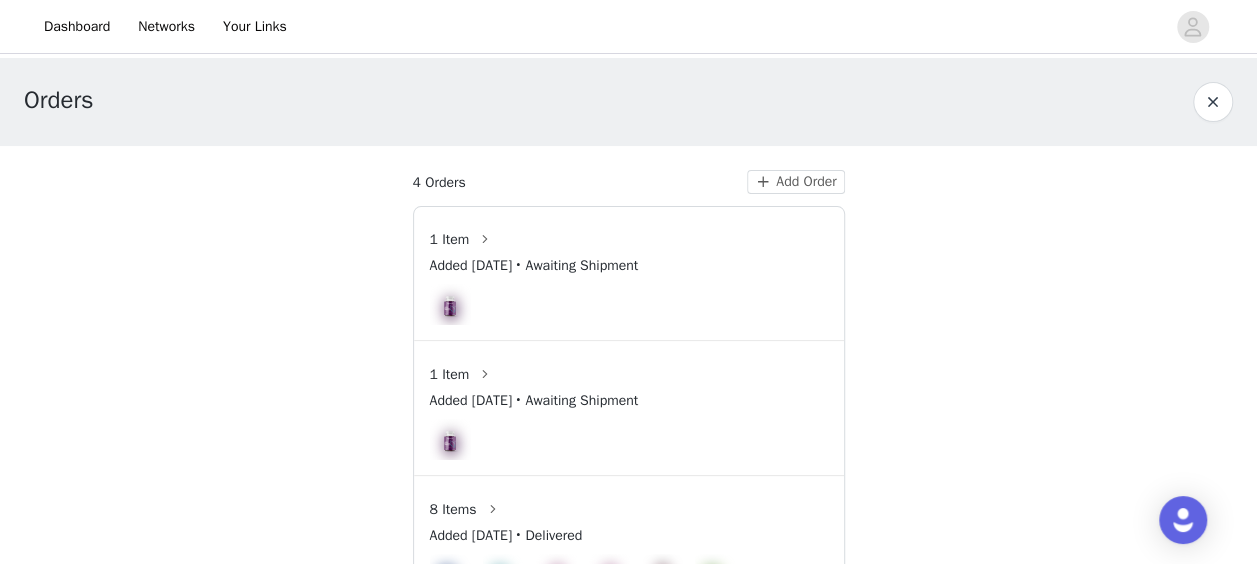 click on "Added [DATE] • Awaiting Shipment" at bounding box center [534, 265] 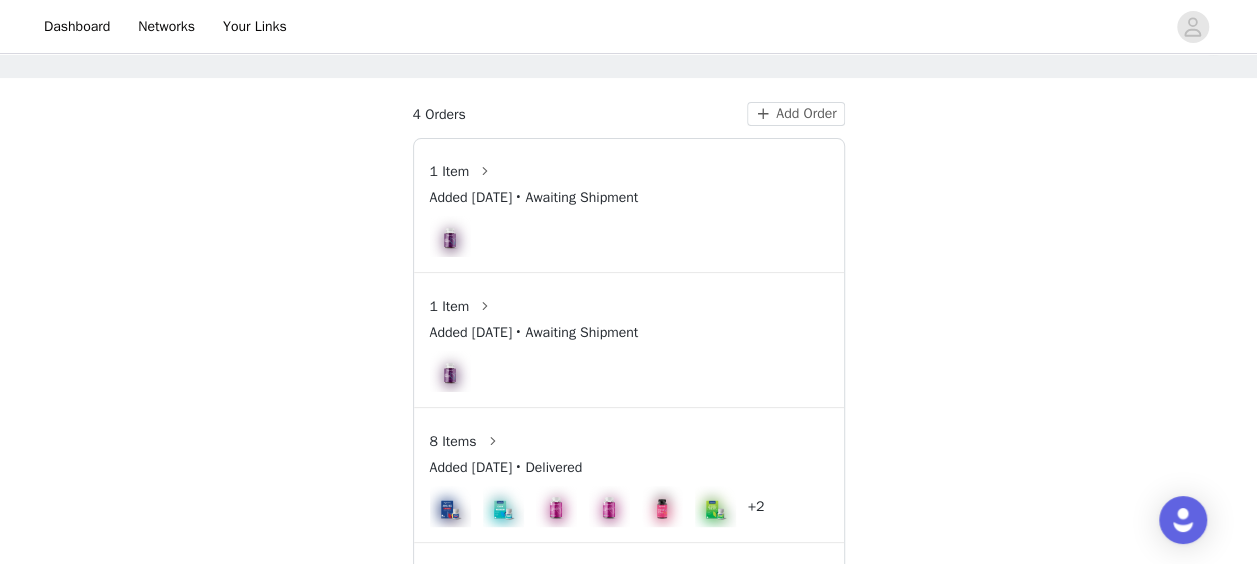 scroll, scrollTop: 100, scrollLeft: 0, axis: vertical 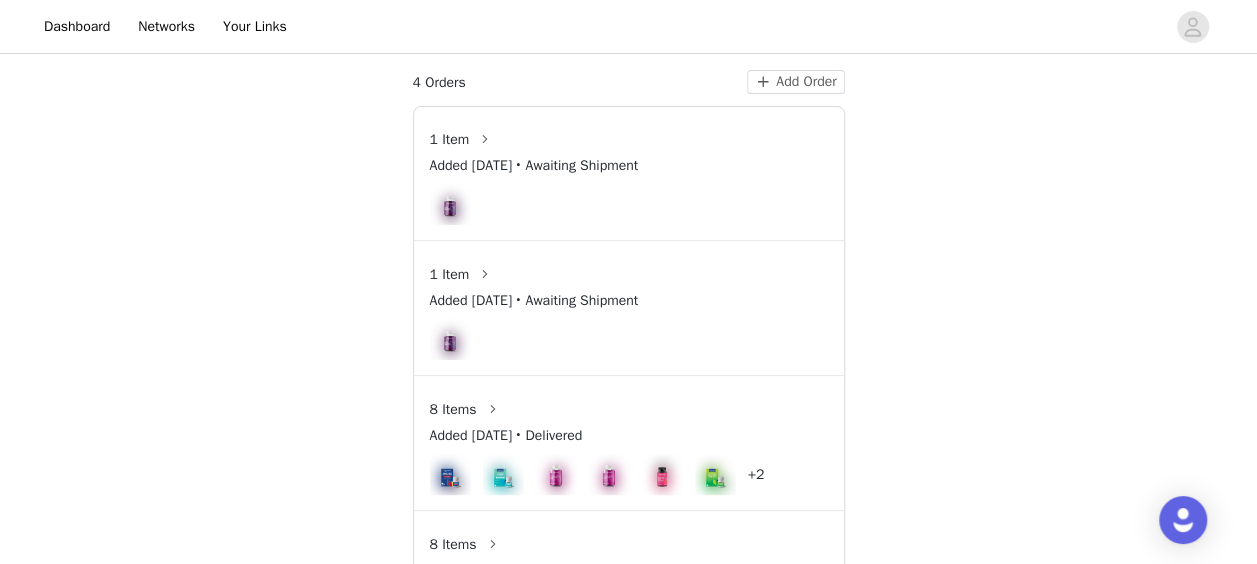 click at bounding box center [450, 339] 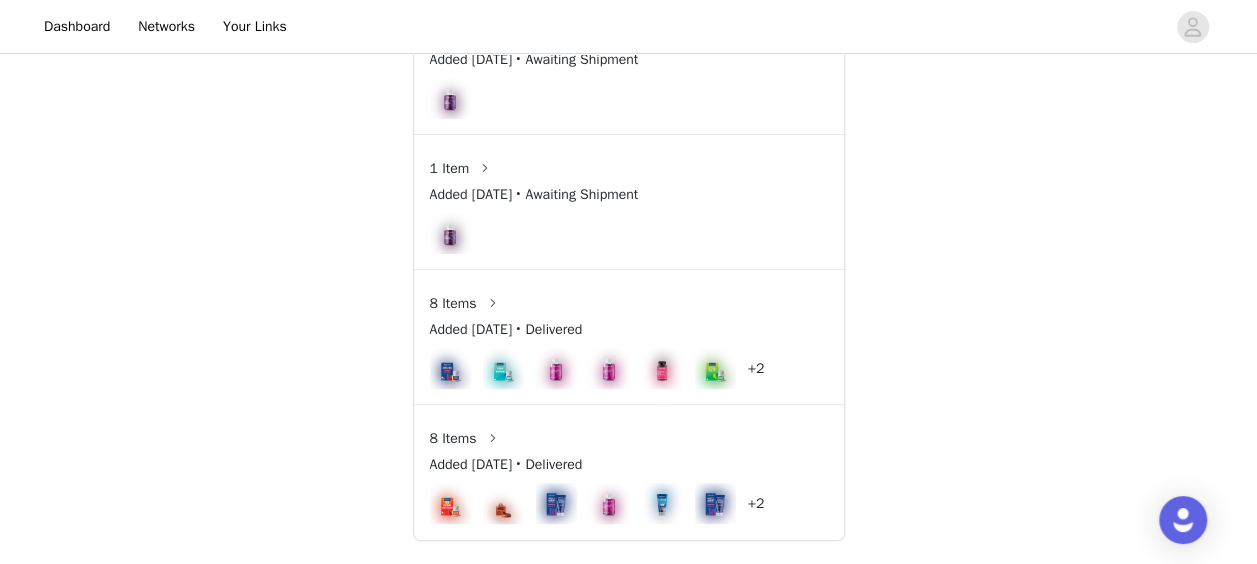 scroll, scrollTop: 106, scrollLeft: 0, axis: vertical 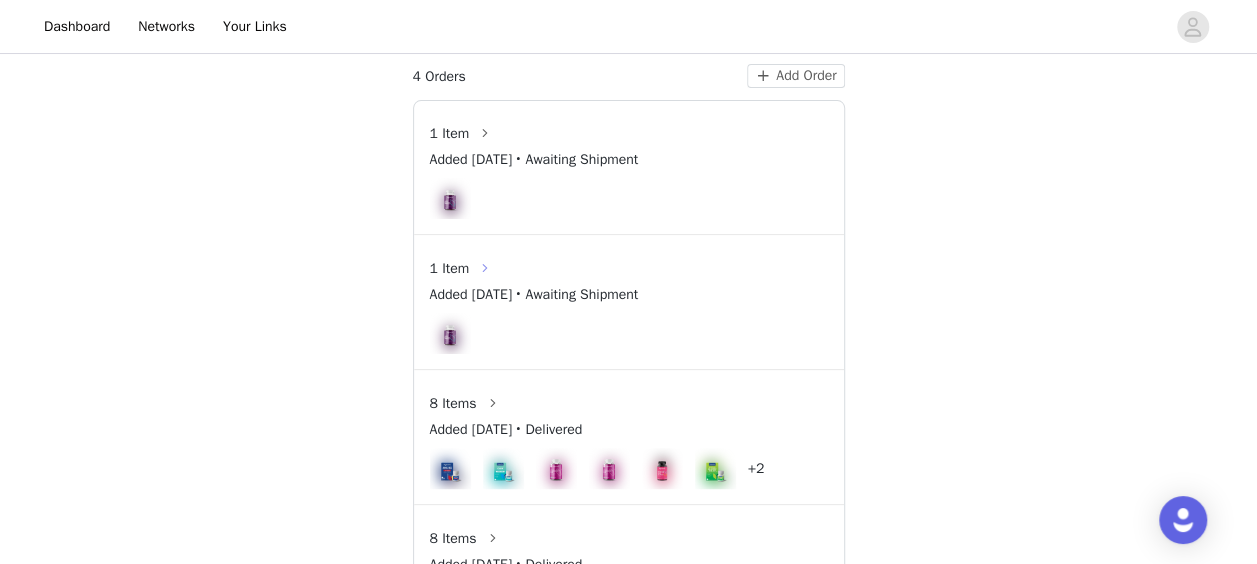 click at bounding box center [485, 268] 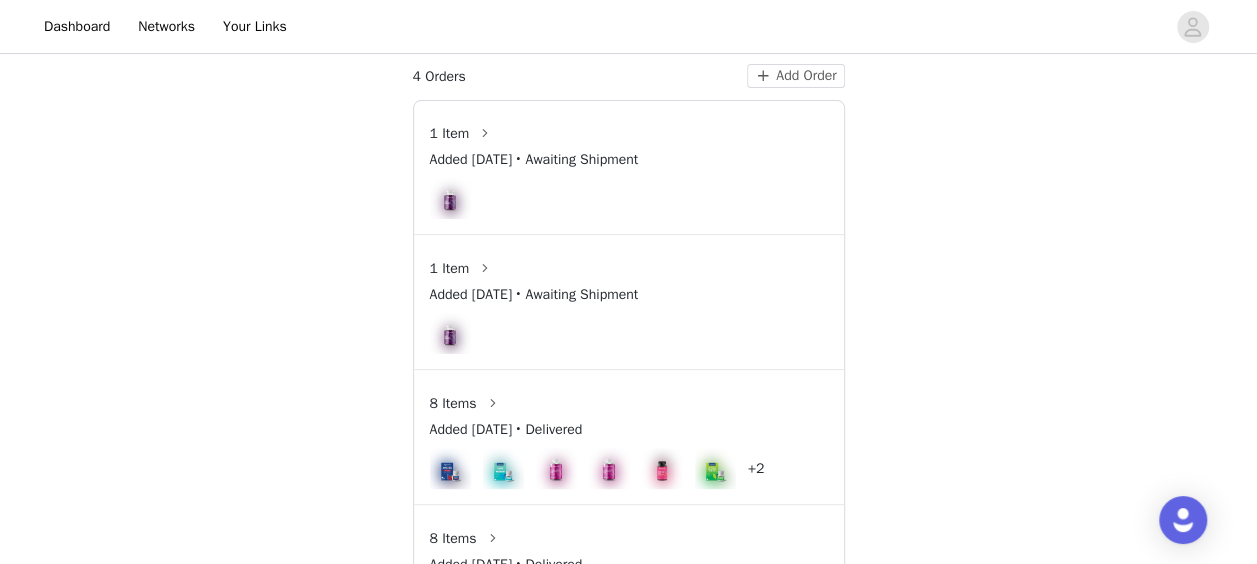 scroll, scrollTop: 0, scrollLeft: 0, axis: both 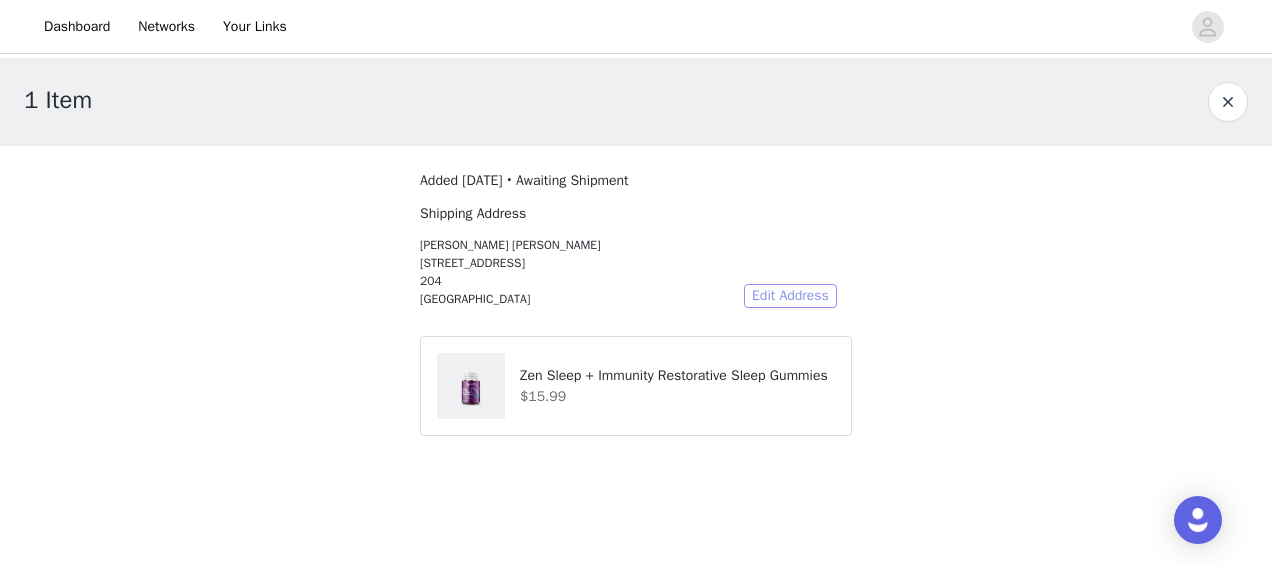click on "Edit Address" at bounding box center [790, 296] 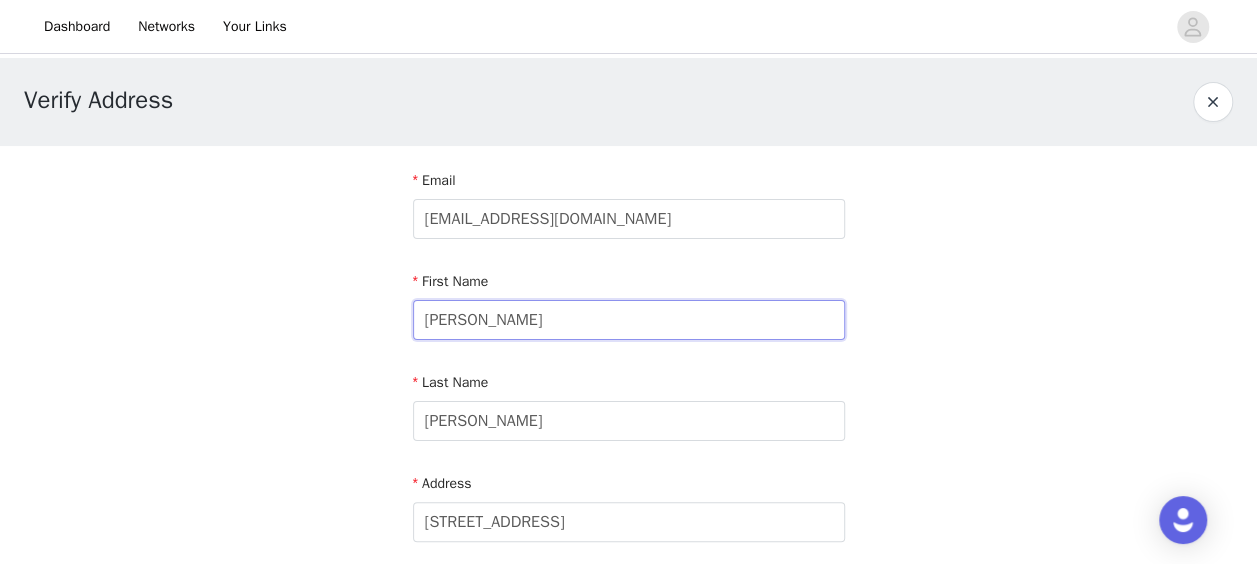 drag, startPoint x: 556, startPoint y: 321, endPoint x: 375, endPoint y: 321, distance: 181 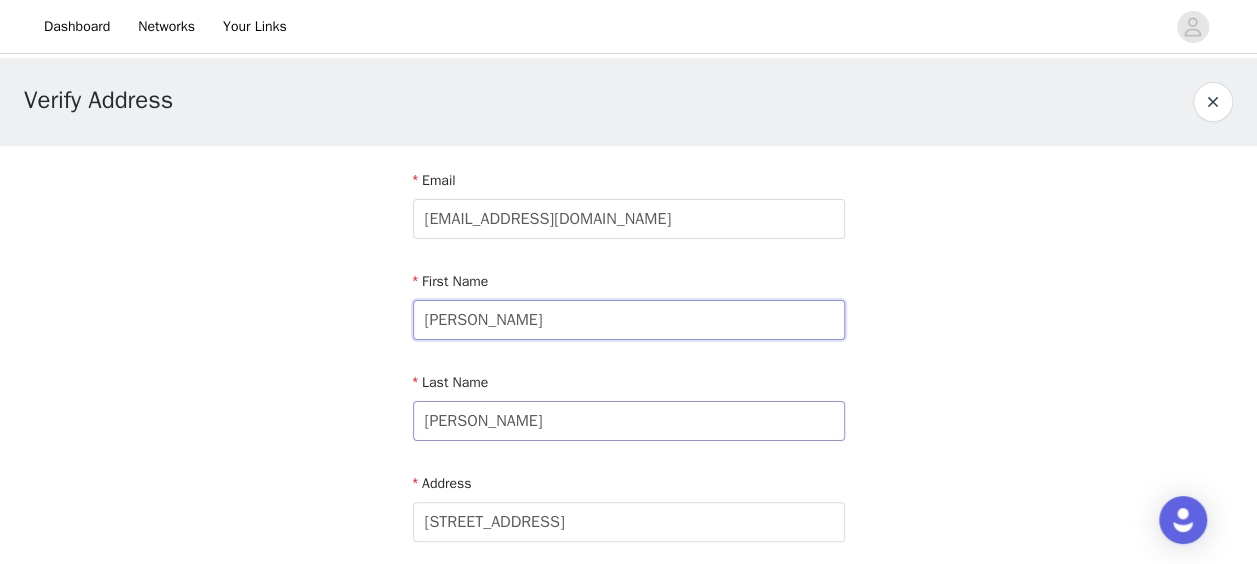 type on "Kim" 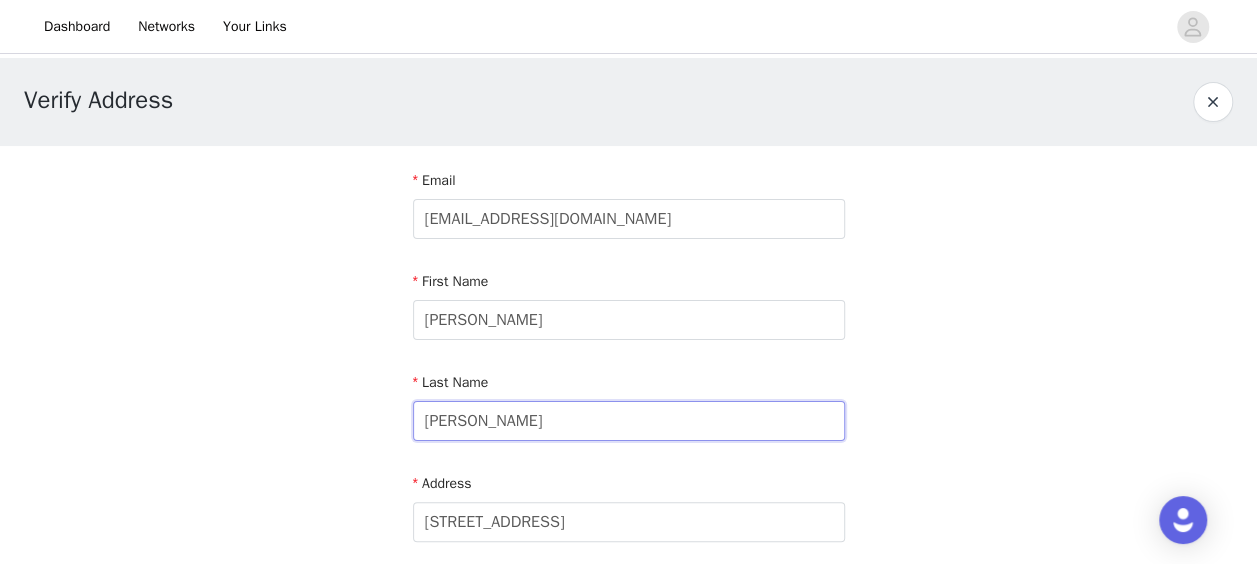 drag, startPoint x: 490, startPoint y: 415, endPoint x: 320, endPoint y: 417, distance: 170.01176 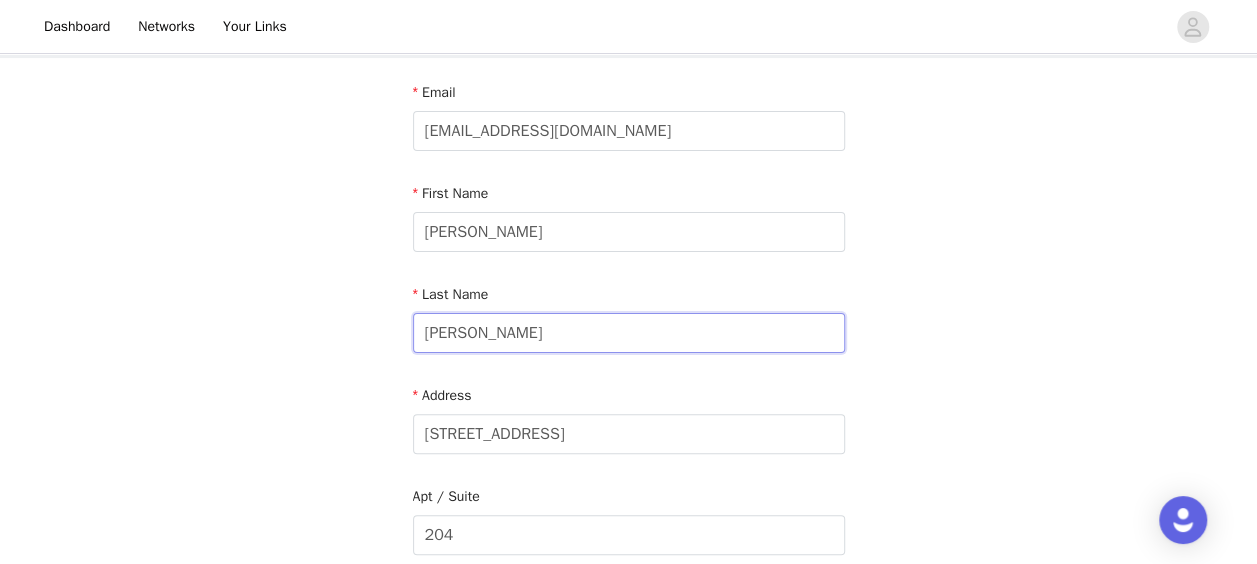 scroll, scrollTop: 200, scrollLeft: 0, axis: vertical 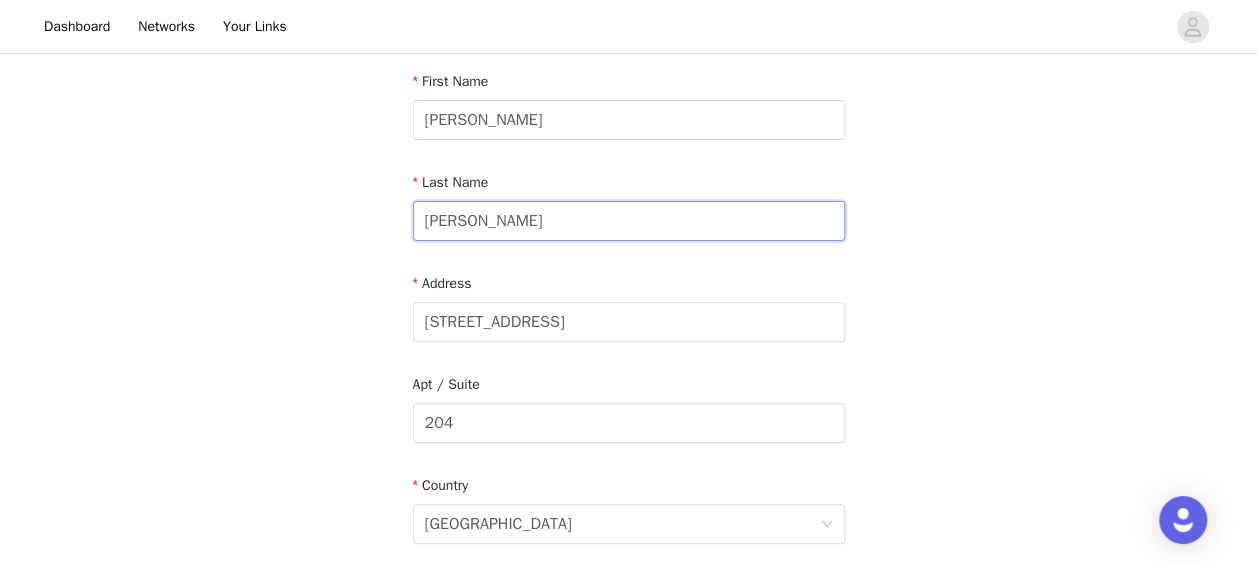 drag, startPoint x: 490, startPoint y: 224, endPoint x: 470, endPoint y: 217, distance: 21.189621 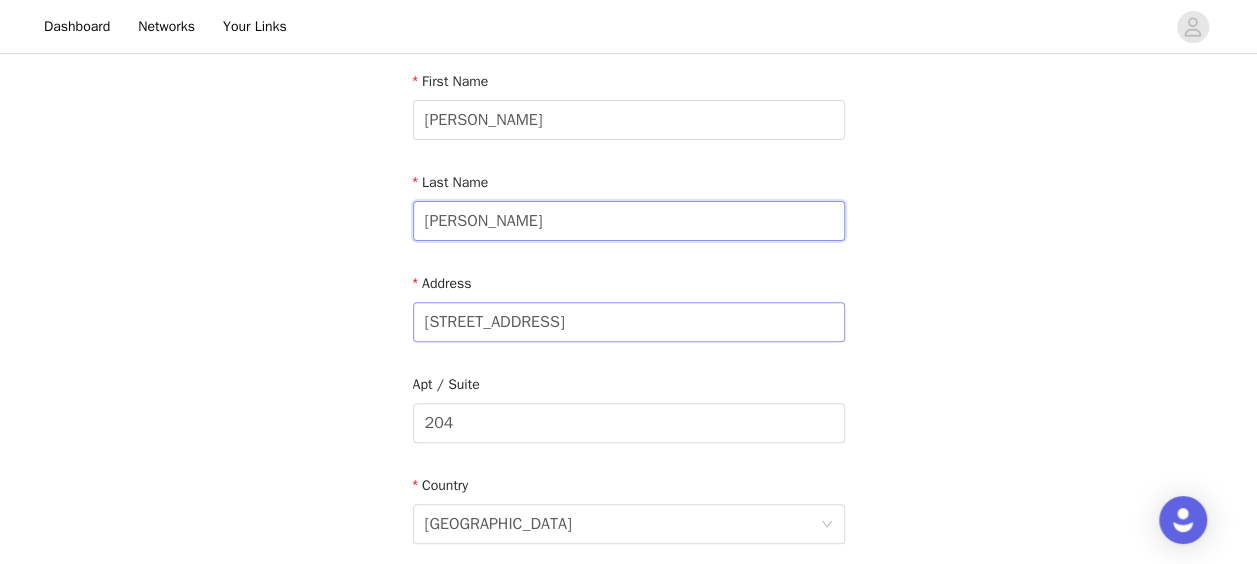 type on "Texeira" 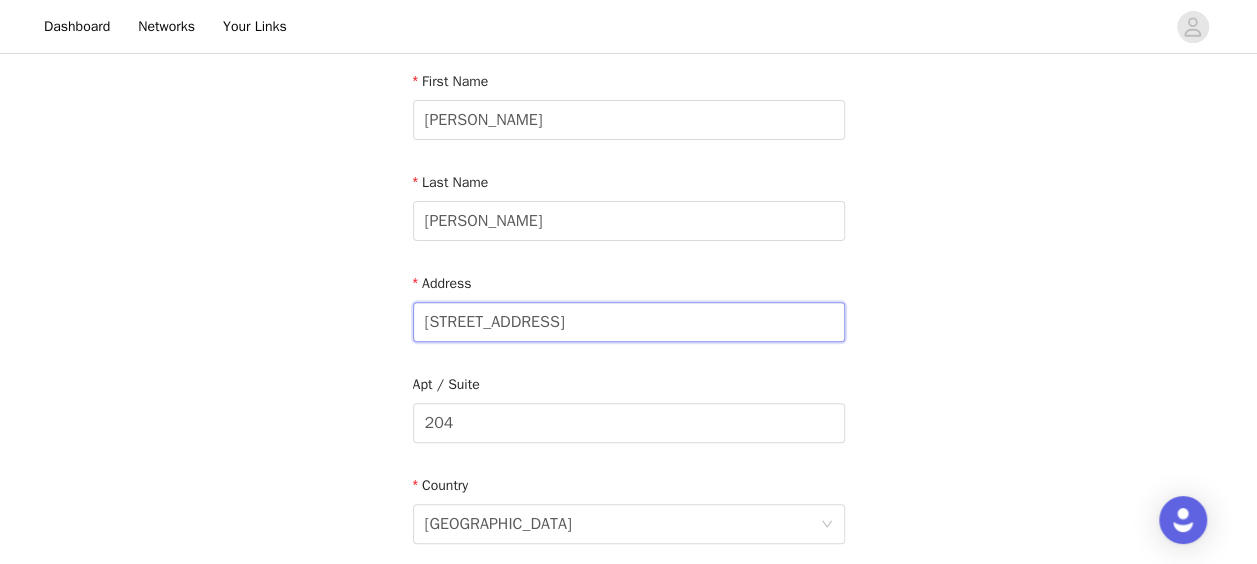 drag, startPoint x: 590, startPoint y: 325, endPoint x: 384, endPoint y: 322, distance: 206.02185 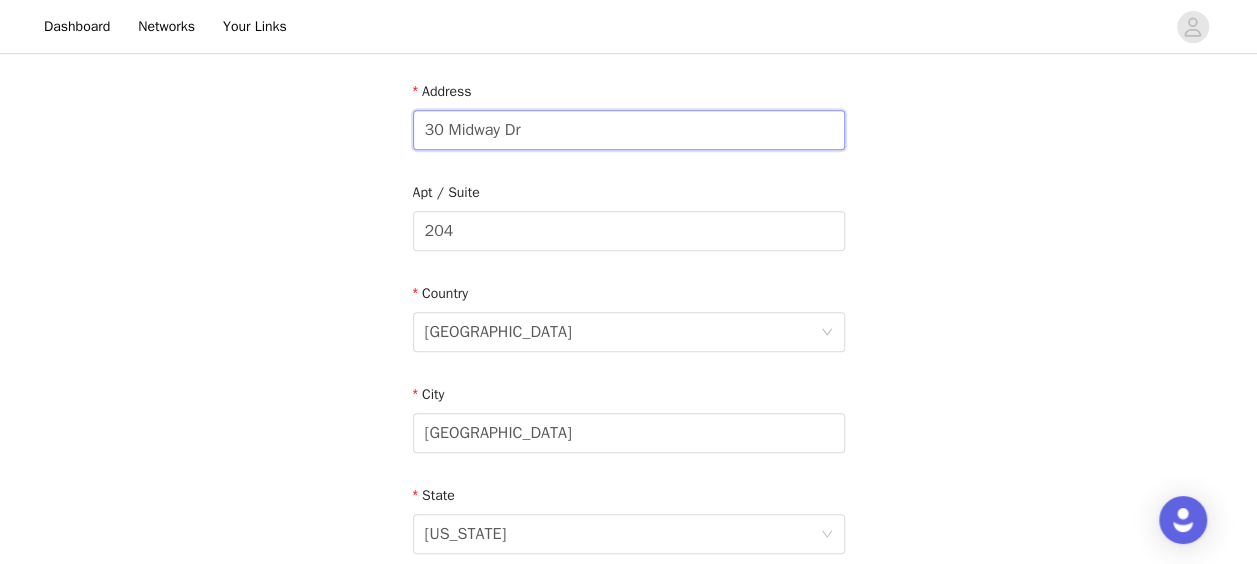 scroll, scrollTop: 400, scrollLeft: 0, axis: vertical 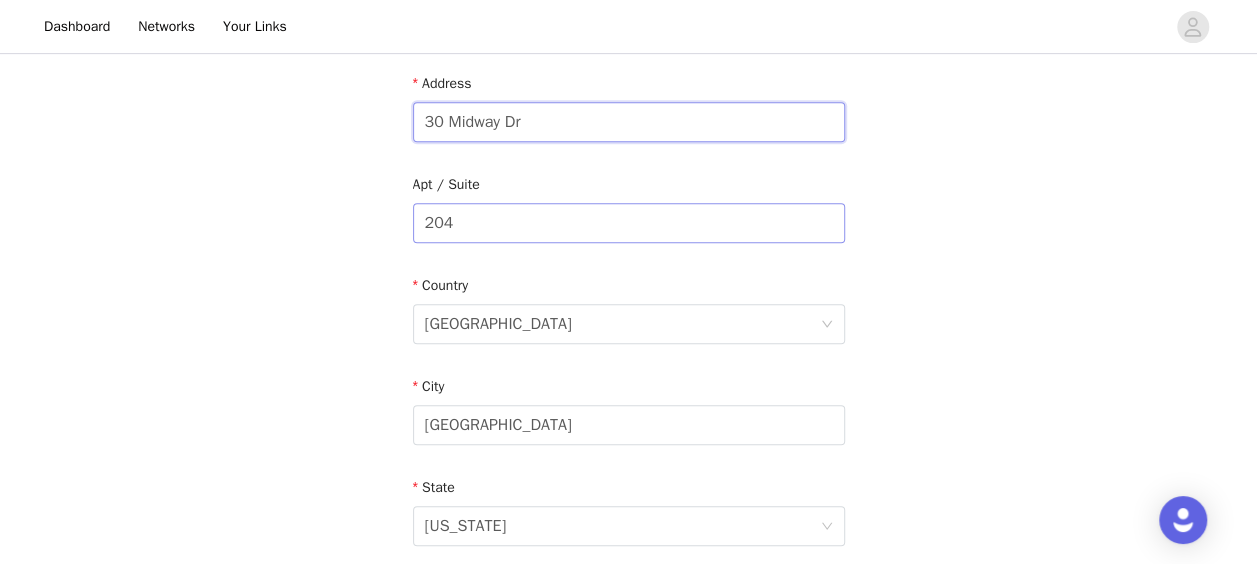 type on "30 Midway Dr" 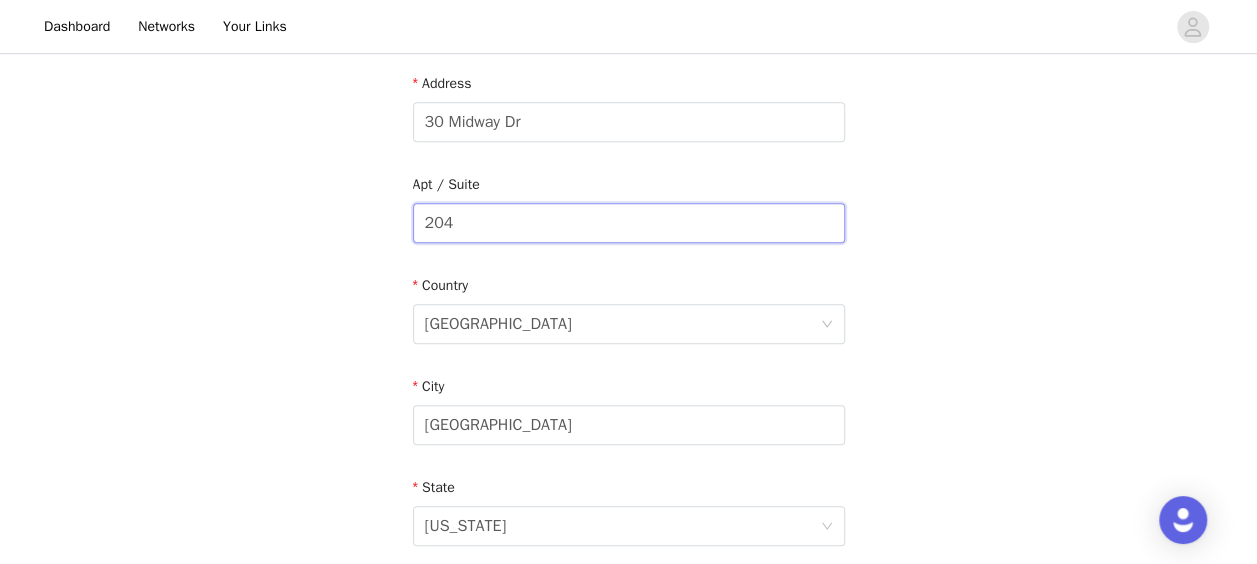 drag, startPoint x: 472, startPoint y: 219, endPoint x: 316, endPoint y: 218, distance: 156.0032 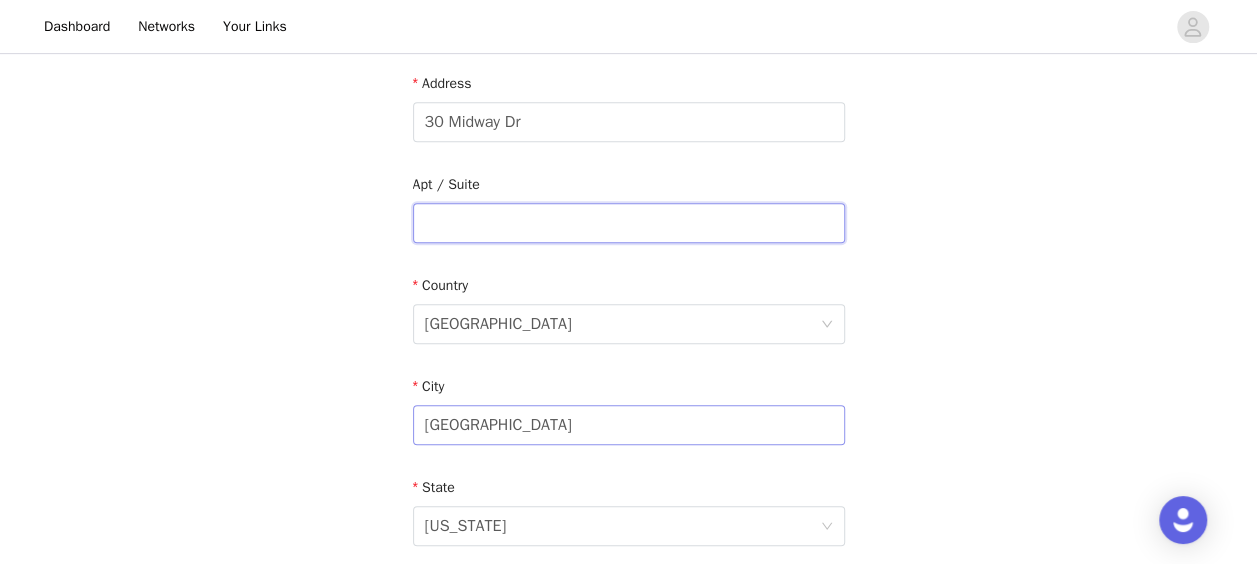 type 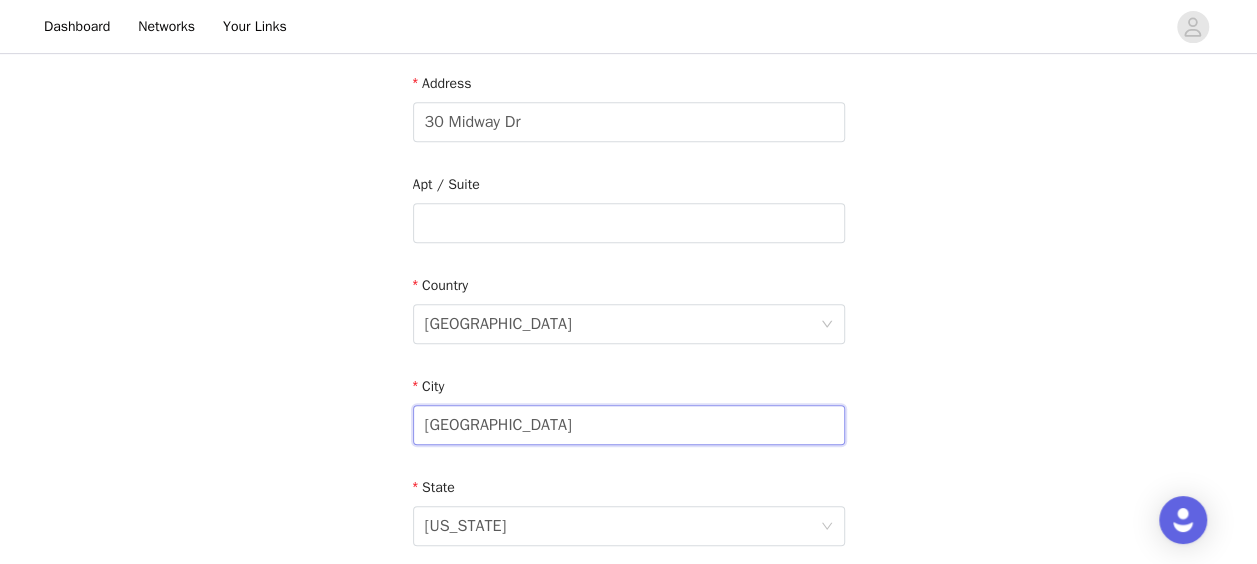 drag, startPoint x: 514, startPoint y: 423, endPoint x: 350, endPoint y: 426, distance: 164.02744 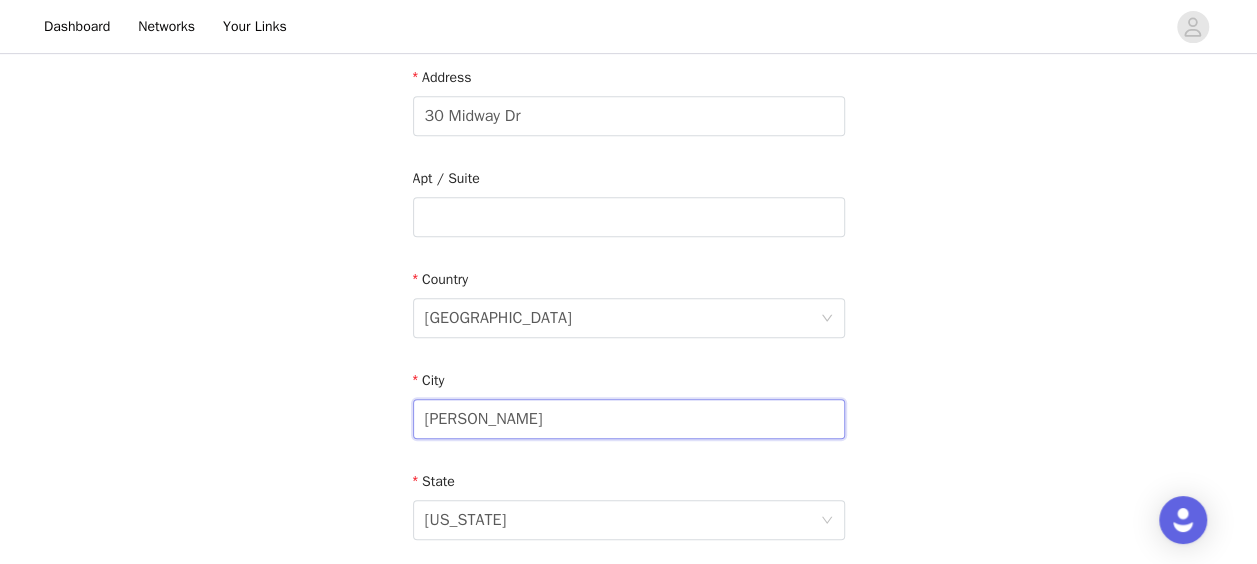 scroll, scrollTop: 600, scrollLeft: 0, axis: vertical 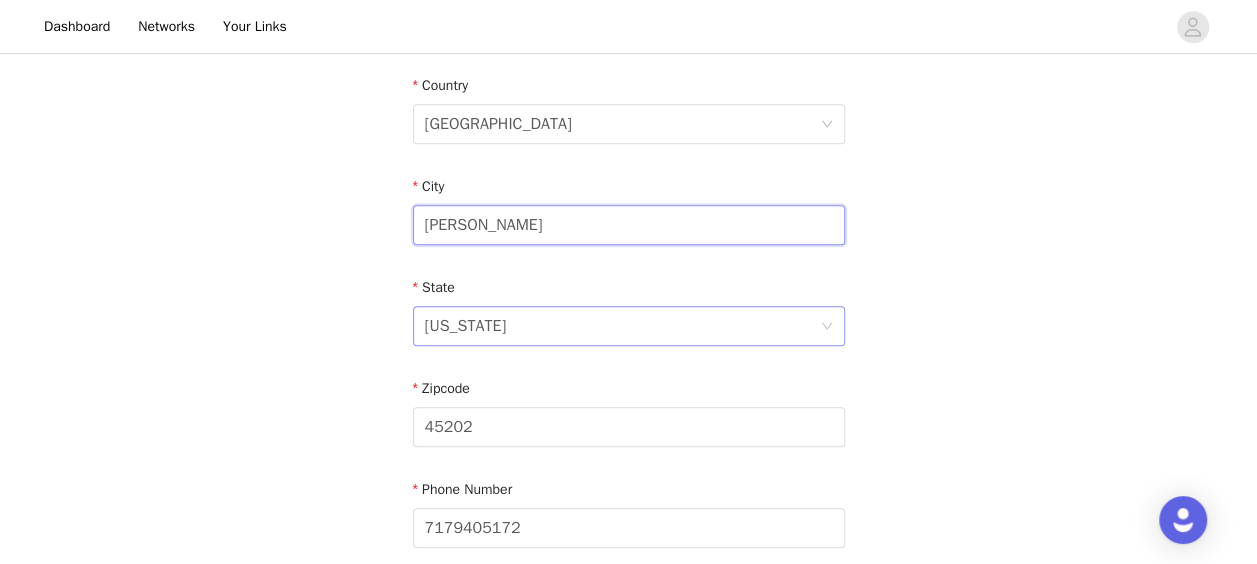 type on "Livingston" 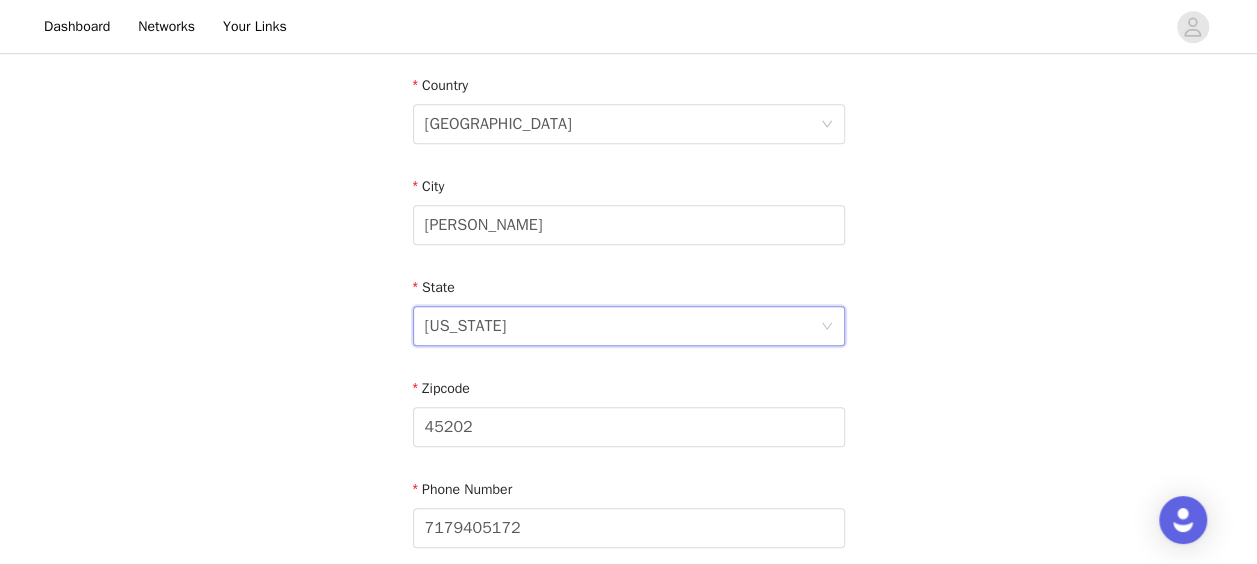drag, startPoint x: 479, startPoint y: 327, endPoint x: 447, endPoint y: 326, distance: 32.01562 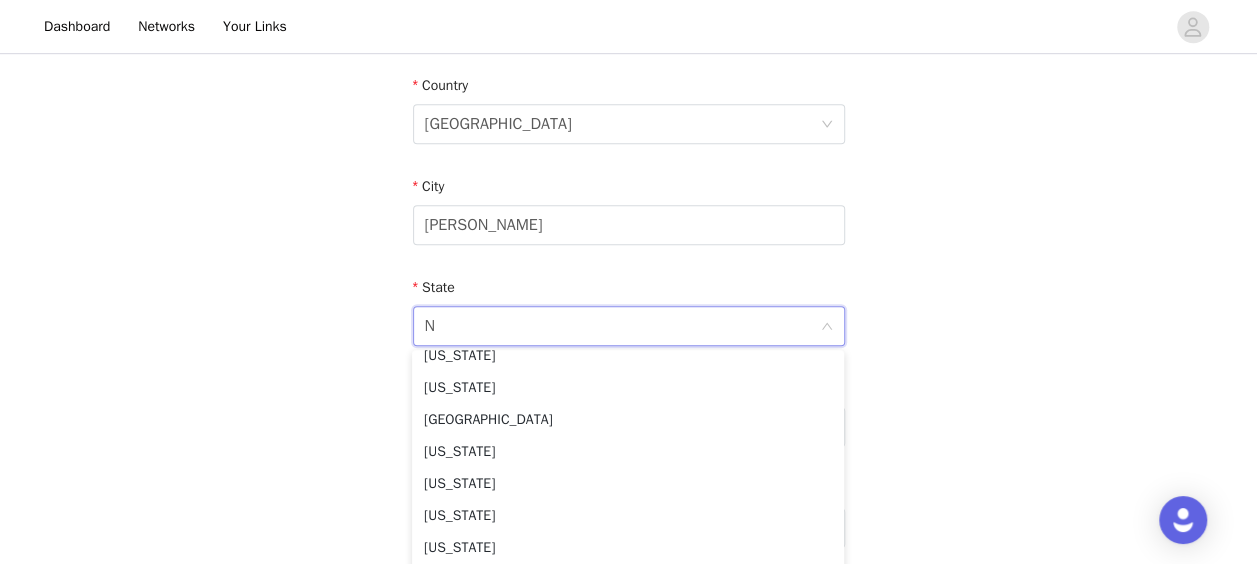 scroll, scrollTop: 4, scrollLeft: 0, axis: vertical 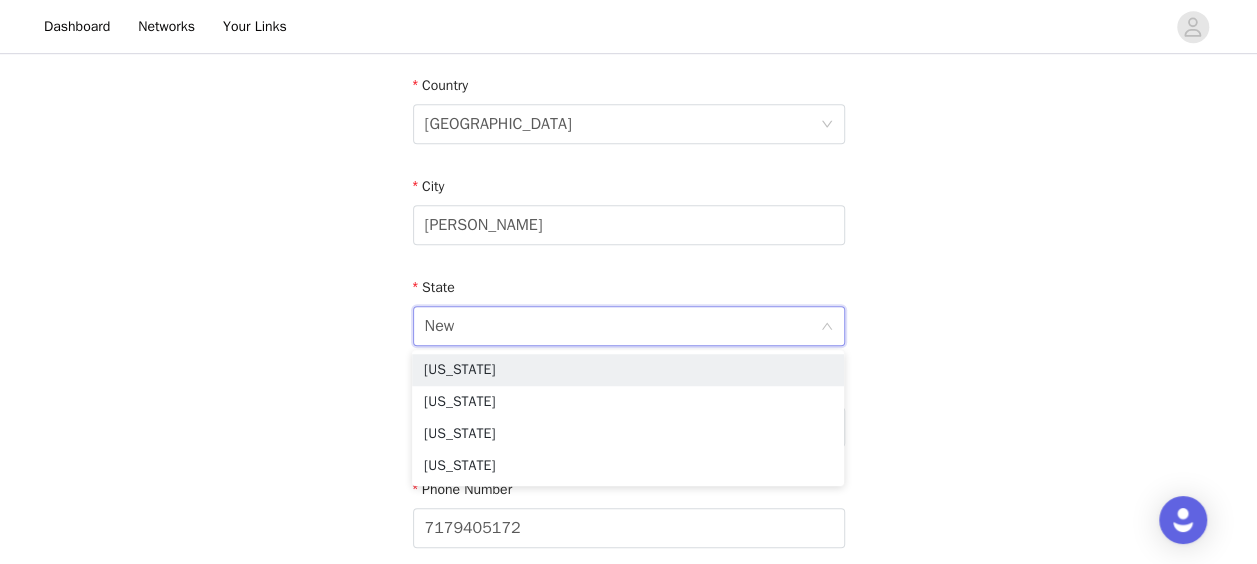 type on "New J" 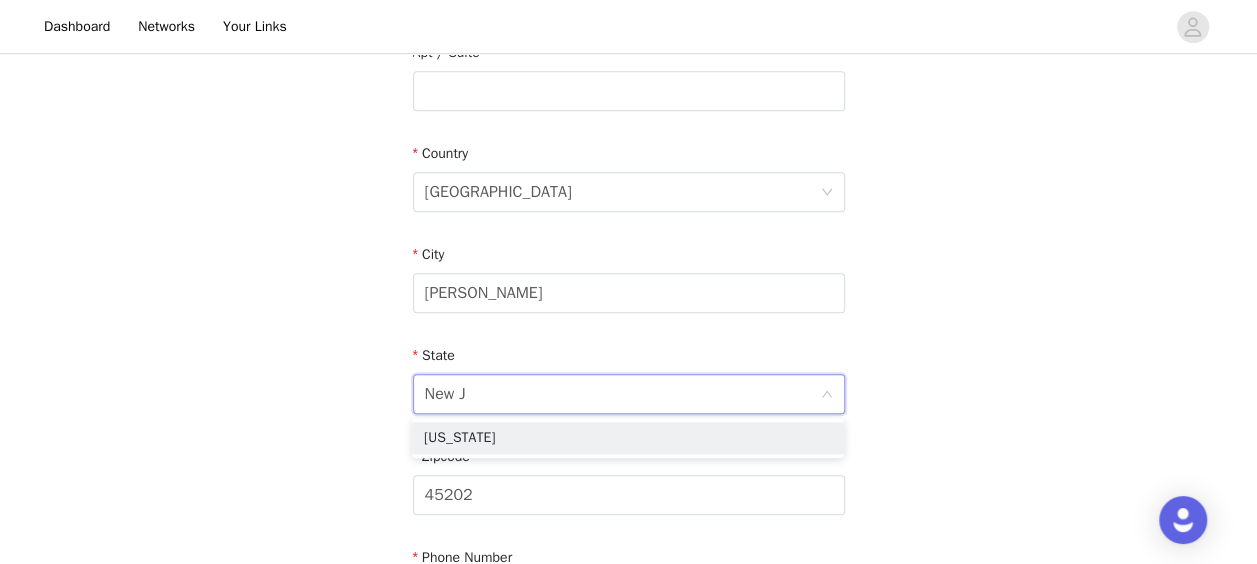 scroll, scrollTop: 500, scrollLeft: 0, axis: vertical 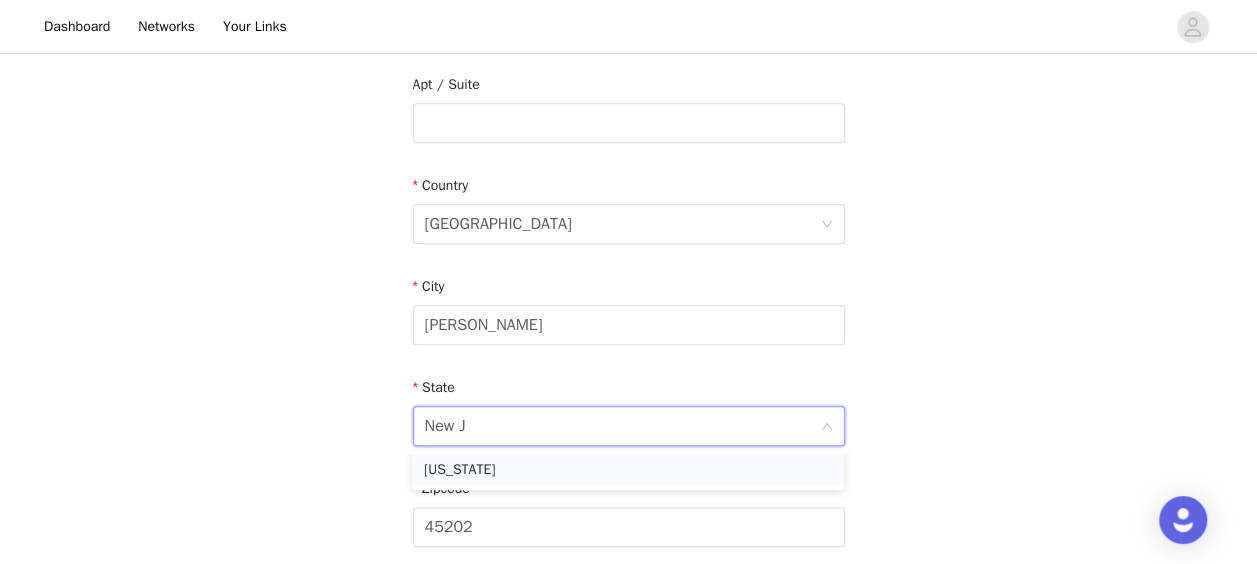 click on "New Jersey" at bounding box center [628, 470] 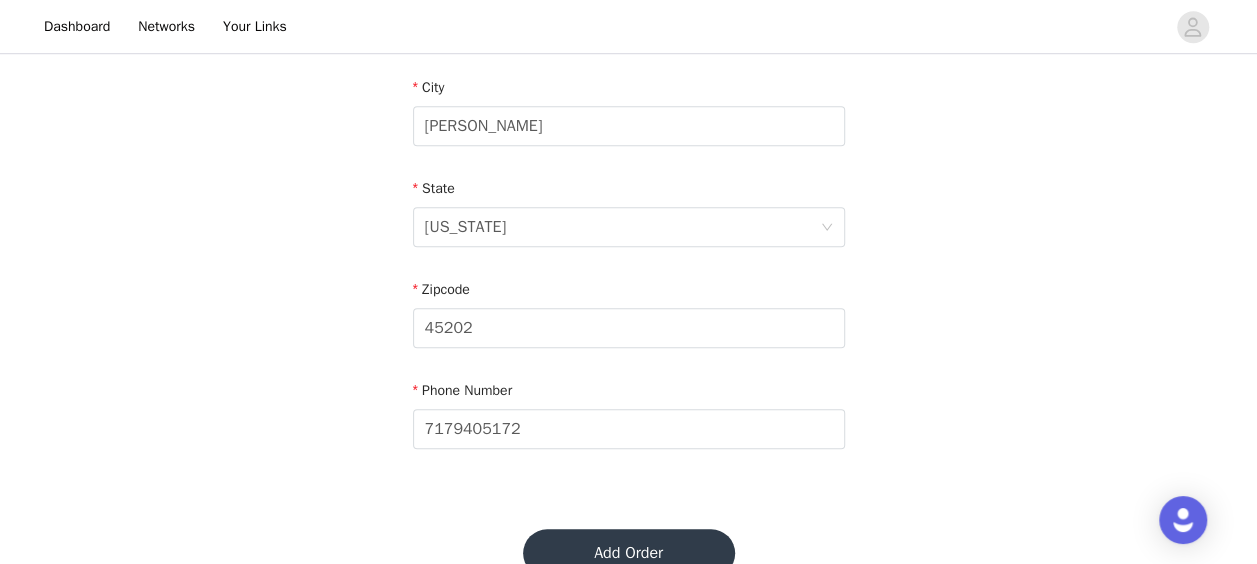 scroll, scrollTop: 700, scrollLeft: 0, axis: vertical 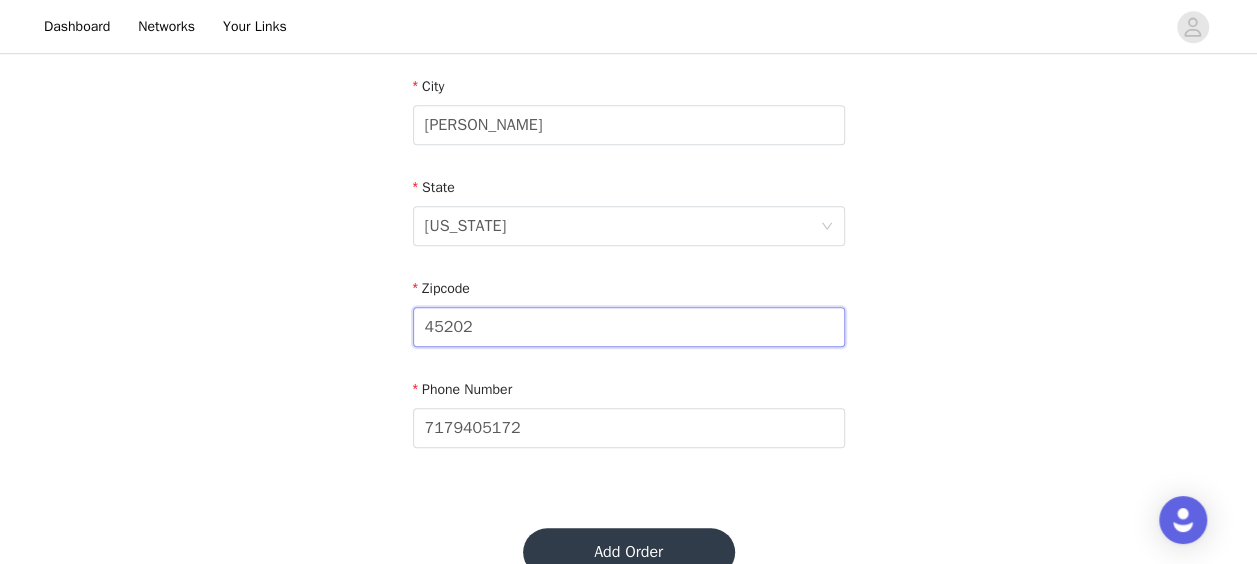 drag, startPoint x: 492, startPoint y: 332, endPoint x: 327, endPoint y: 327, distance: 165.07574 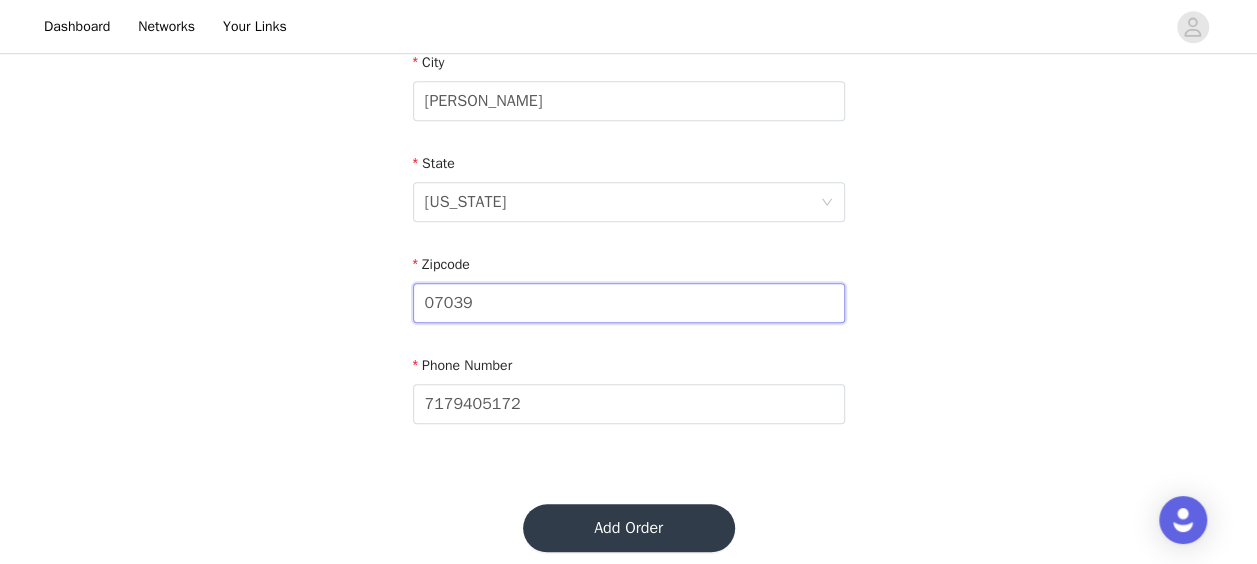 scroll, scrollTop: 736, scrollLeft: 0, axis: vertical 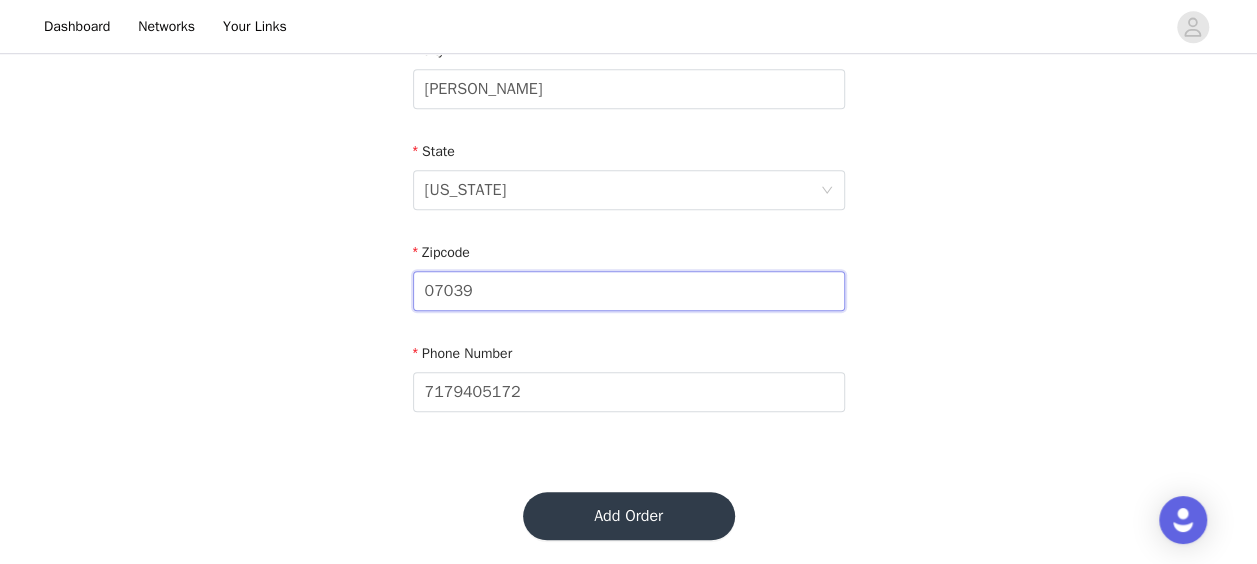 type on "07039" 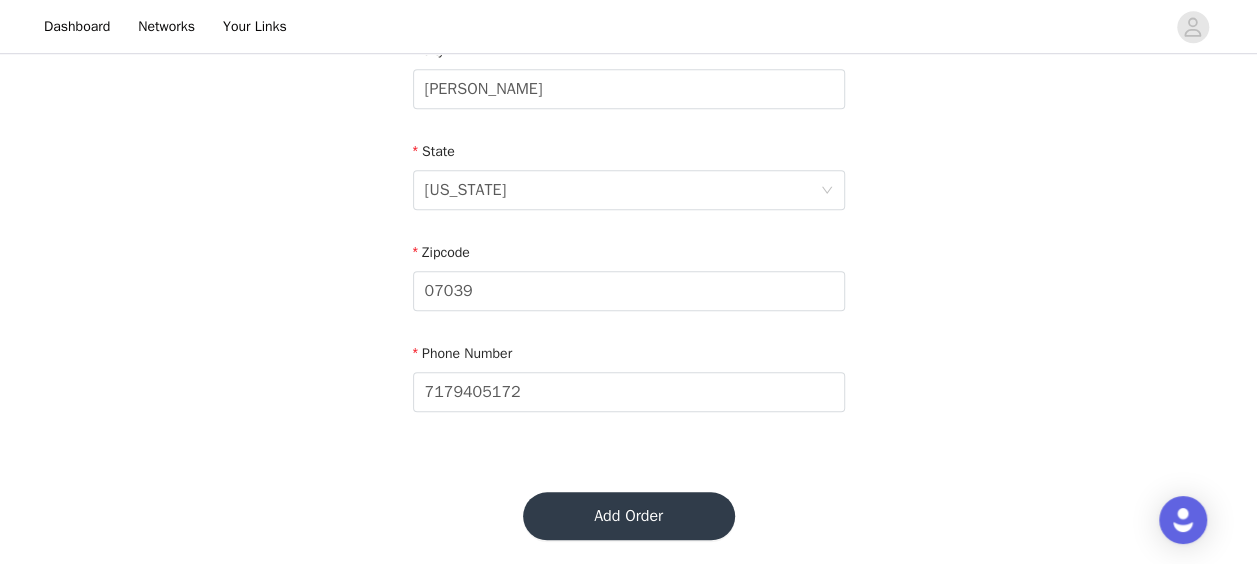 click on "Add Order" at bounding box center [629, 516] 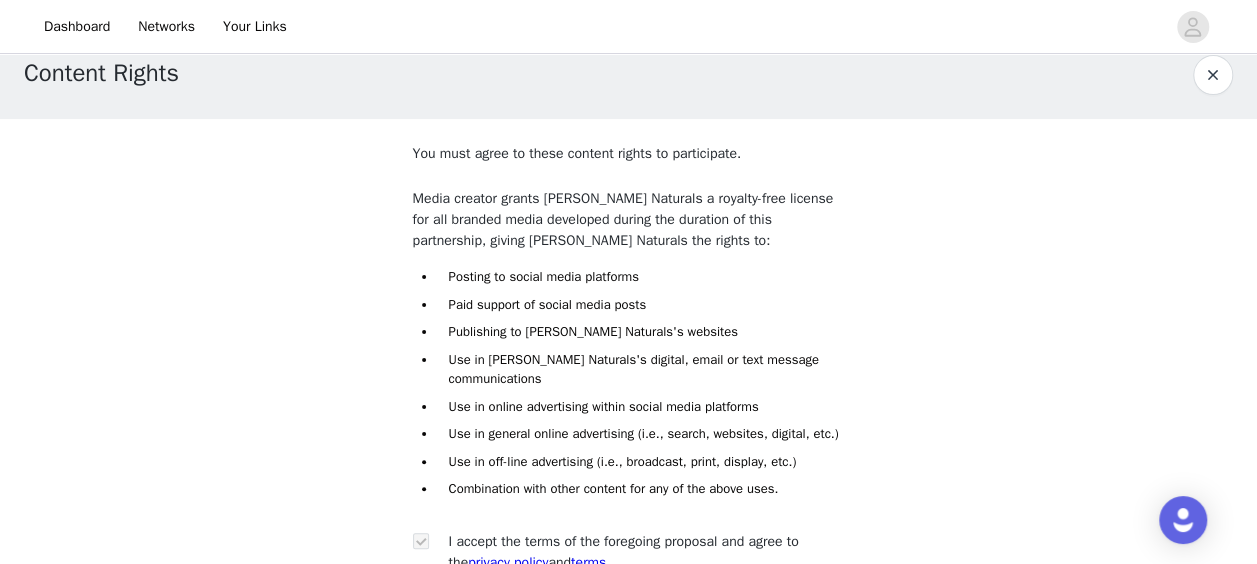scroll, scrollTop: 0, scrollLeft: 0, axis: both 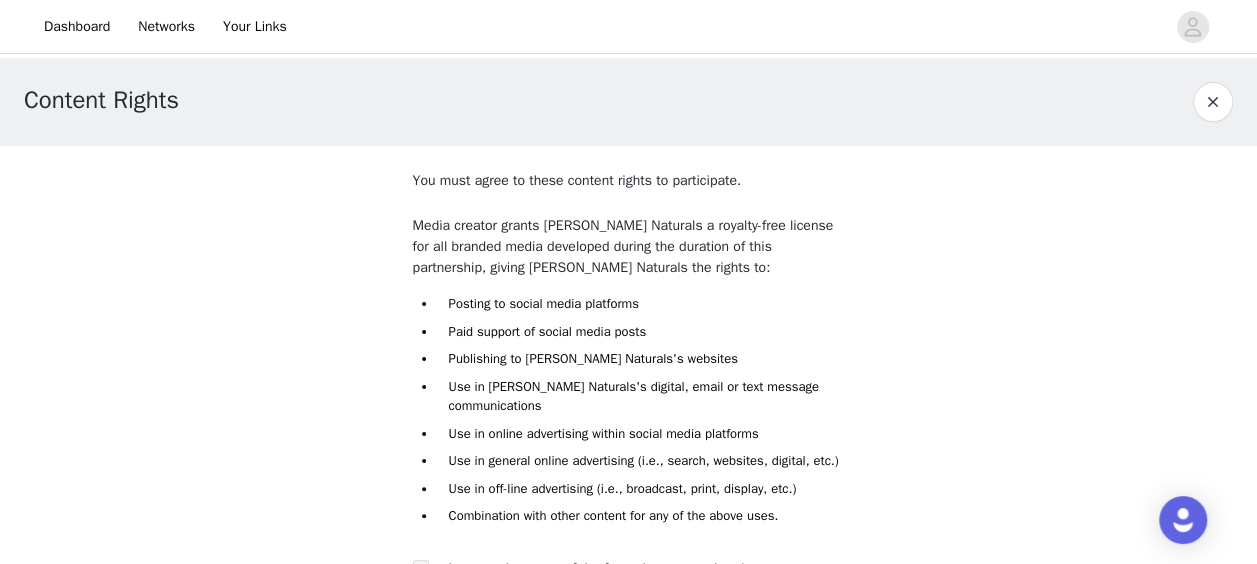 click at bounding box center (1213, 102) 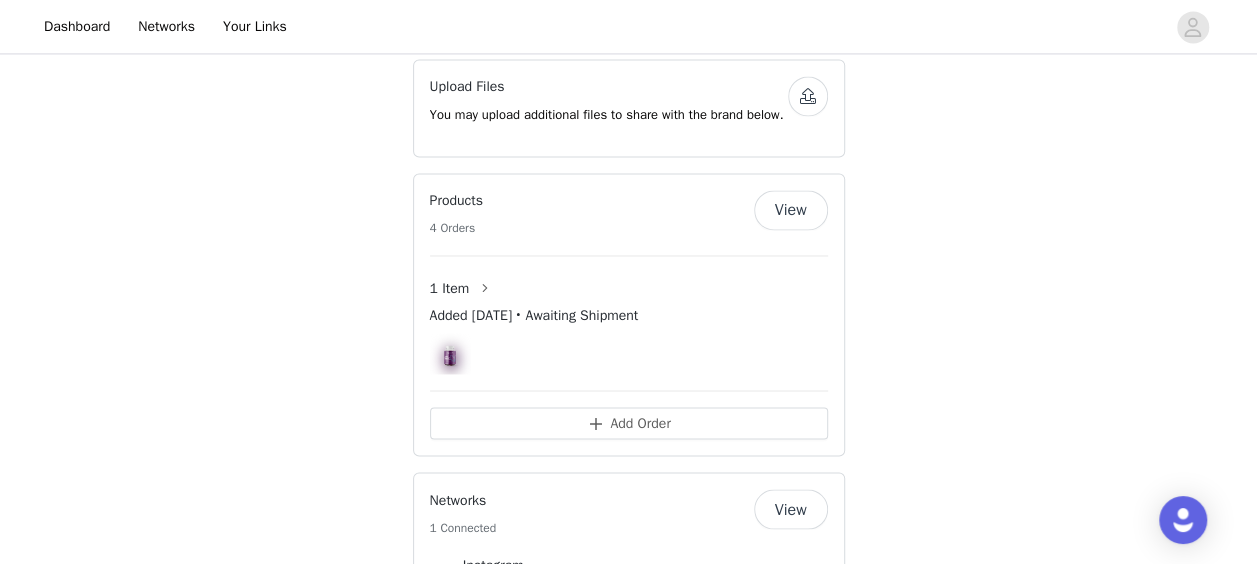 scroll, scrollTop: 1600, scrollLeft: 0, axis: vertical 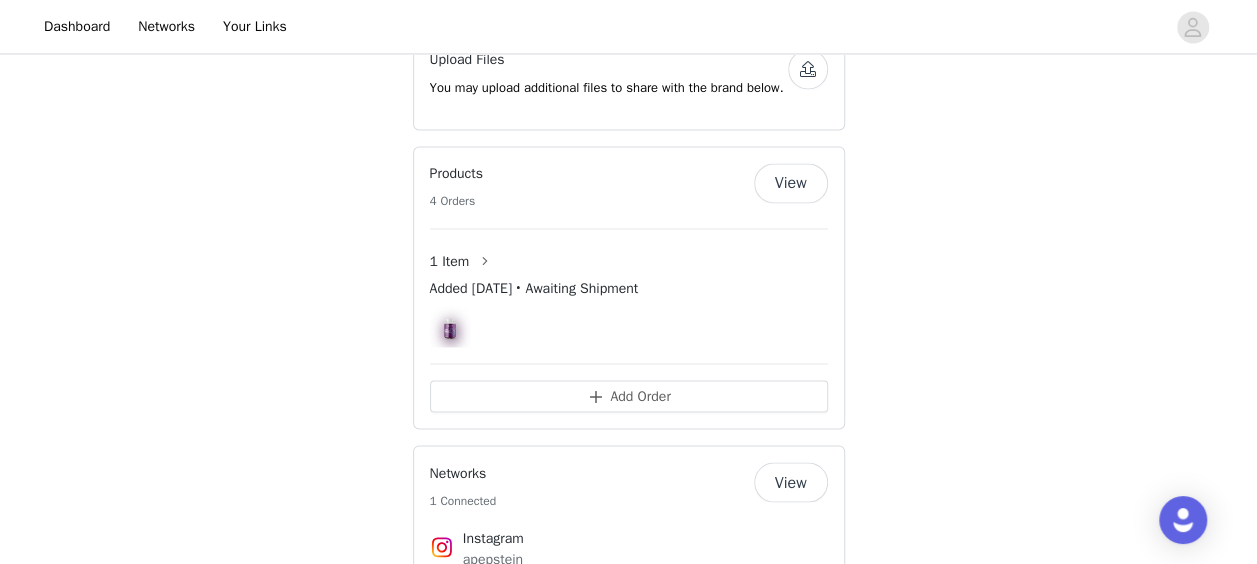 click on "View" at bounding box center [791, 183] 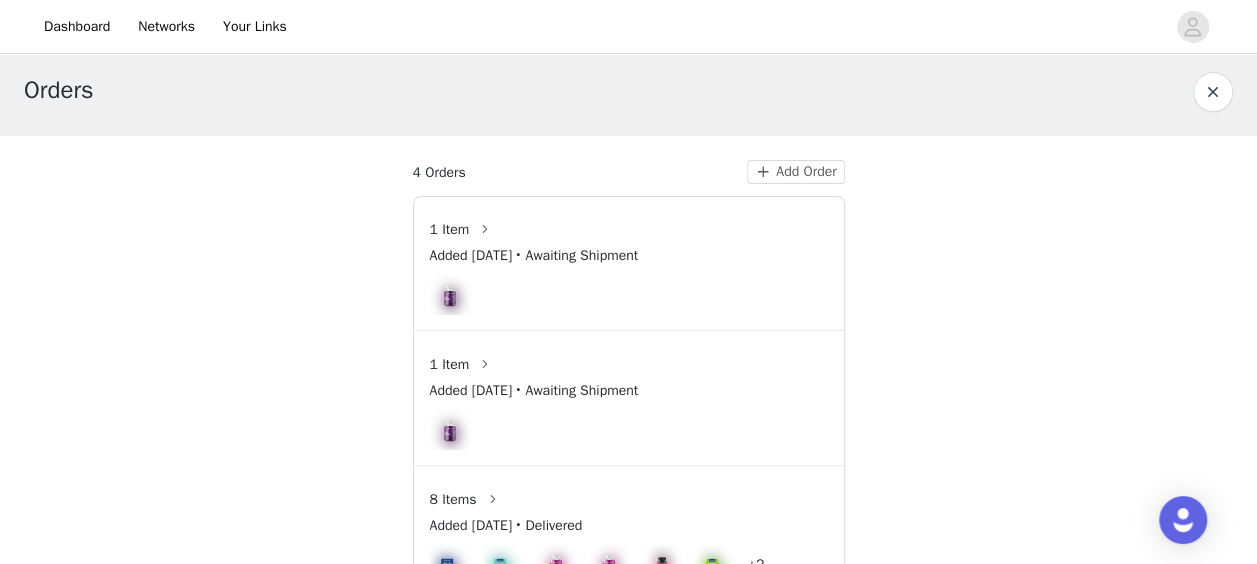 scroll, scrollTop: 0, scrollLeft: 0, axis: both 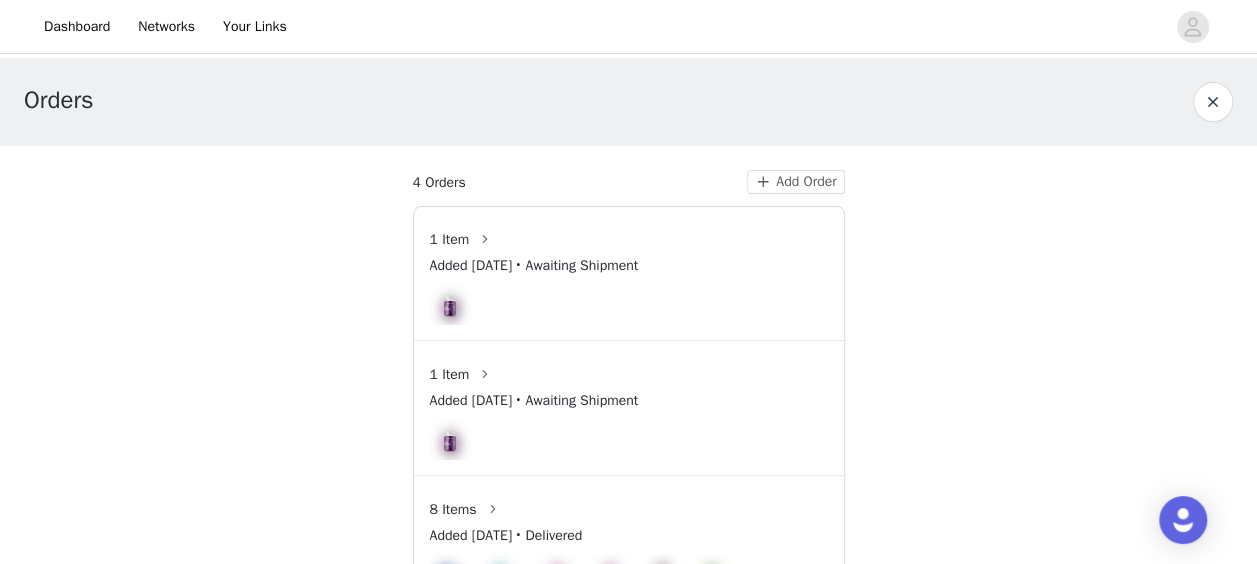 click at bounding box center (450, 304) 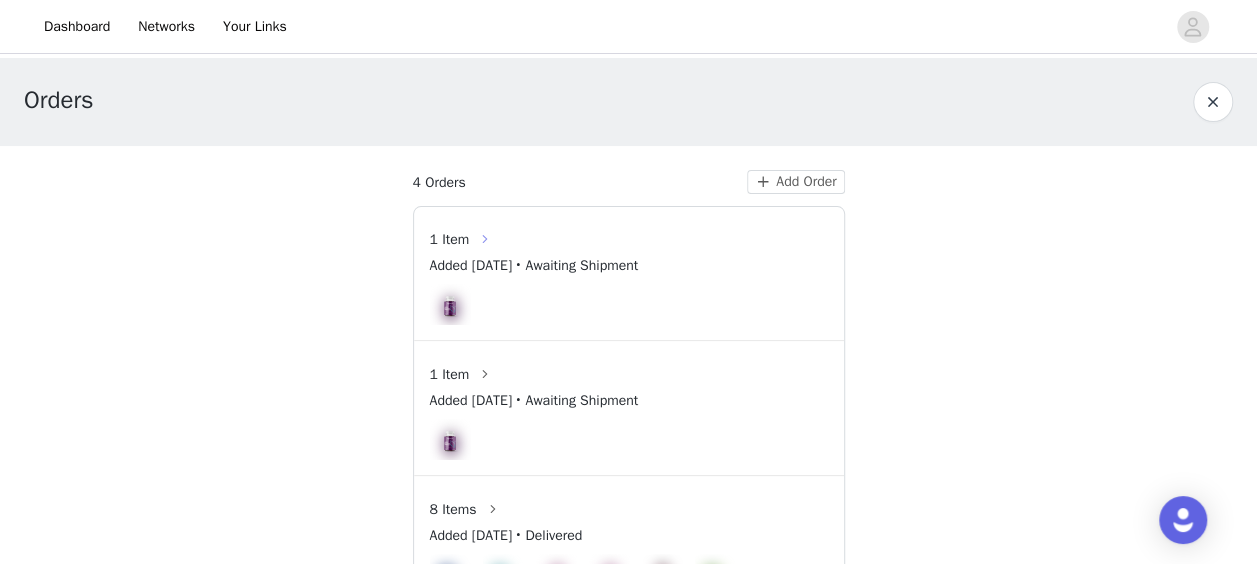 click at bounding box center [485, 239] 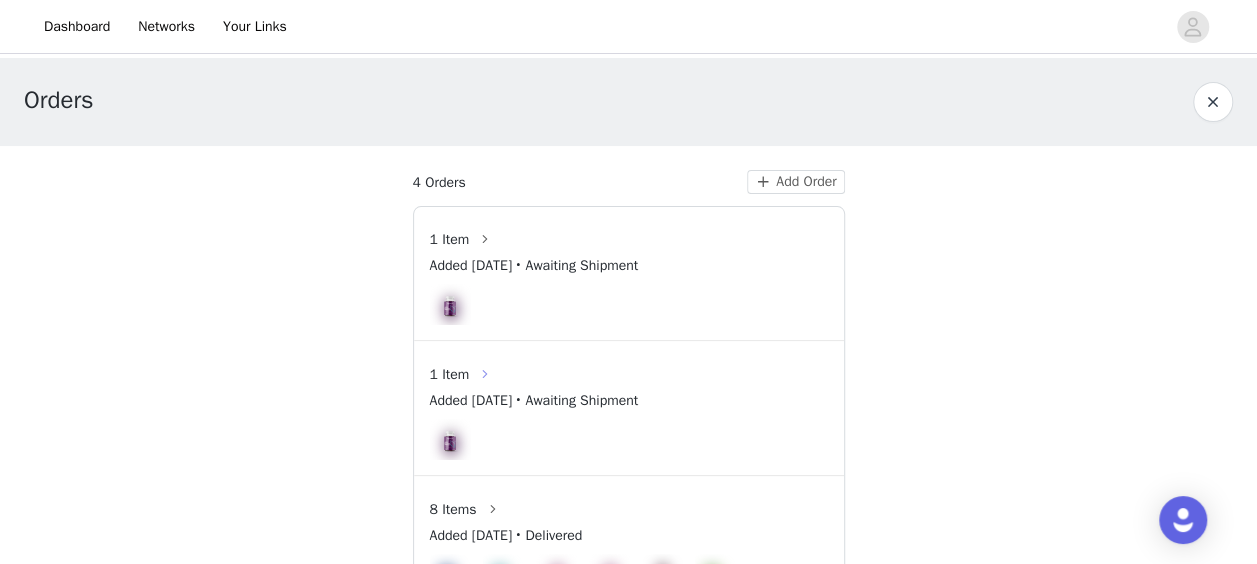 click at bounding box center [485, 374] 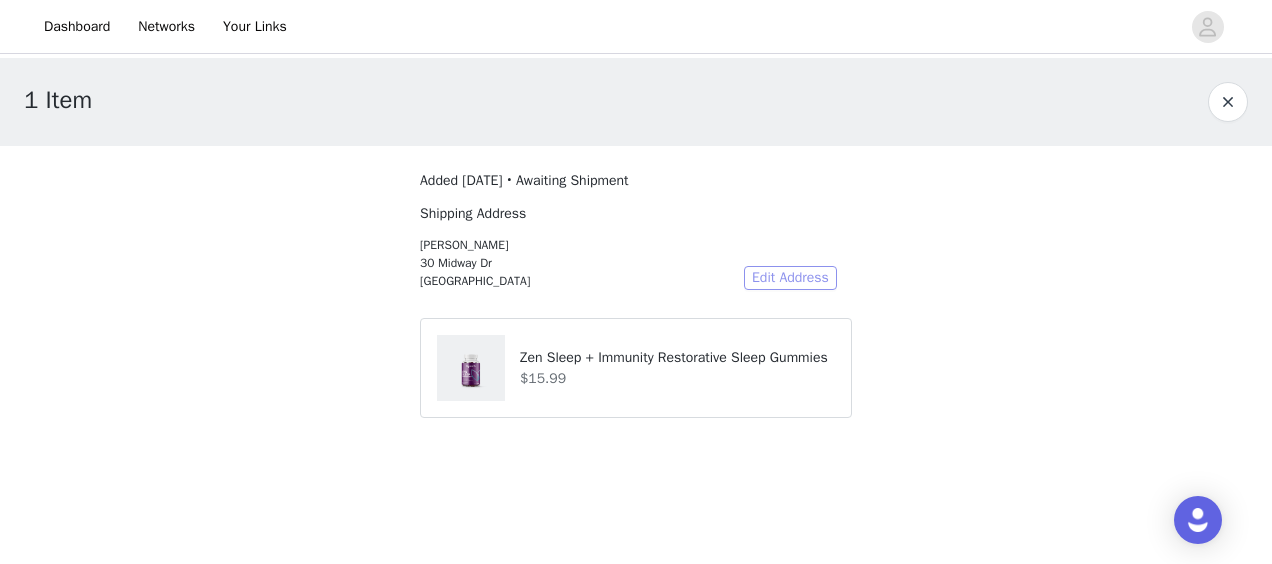 click on "Edit Address" at bounding box center (790, 278) 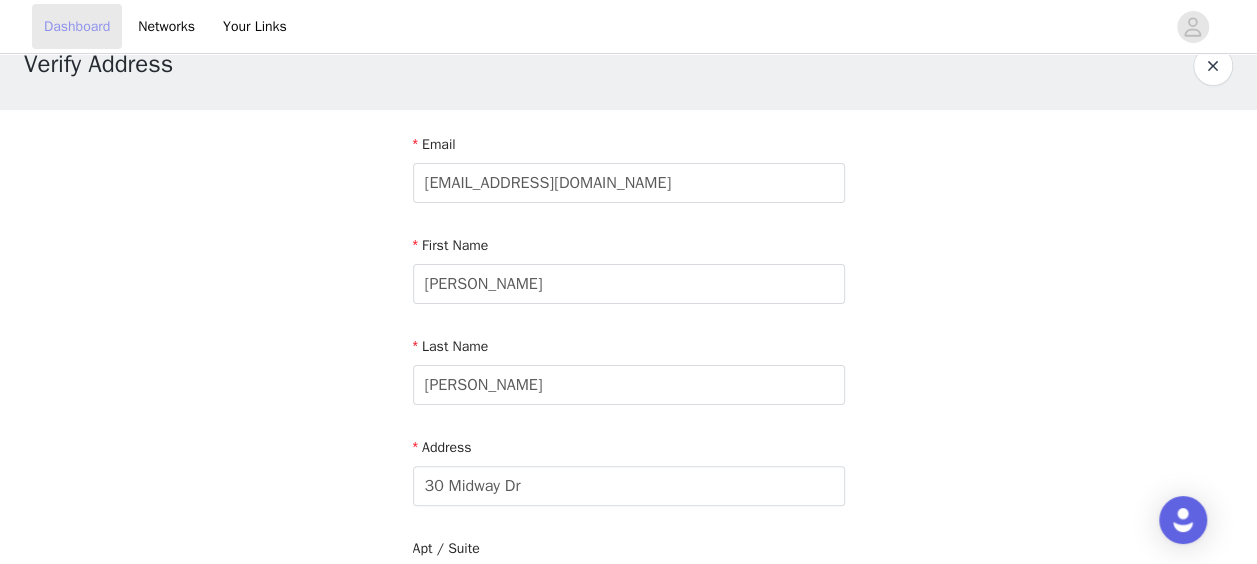 scroll, scrollTop: 0, scrollLeft: 0, axis: both 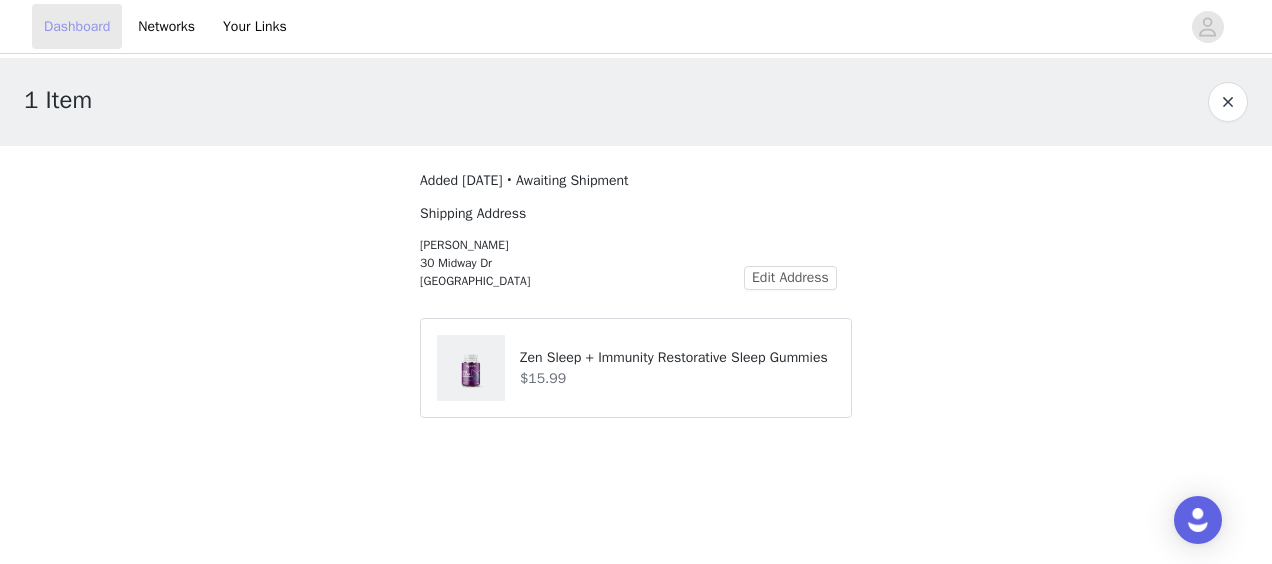 click on "Dashboard" at bounding box center (77, 26) 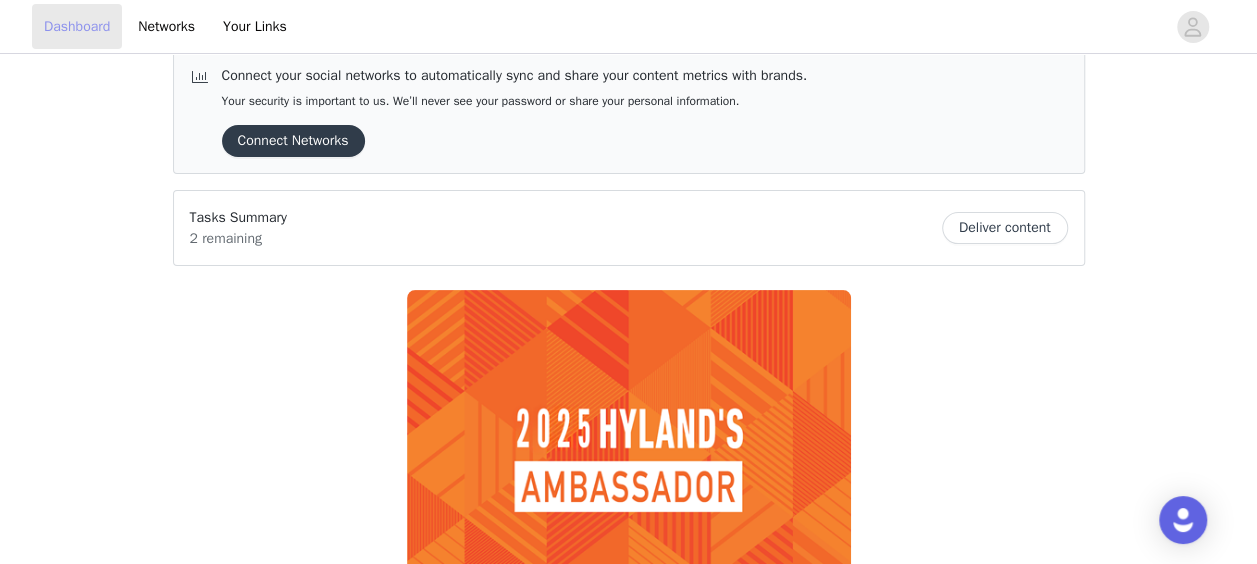 scroll, scrollTop: 0, scrollLeft: 0, axis: both 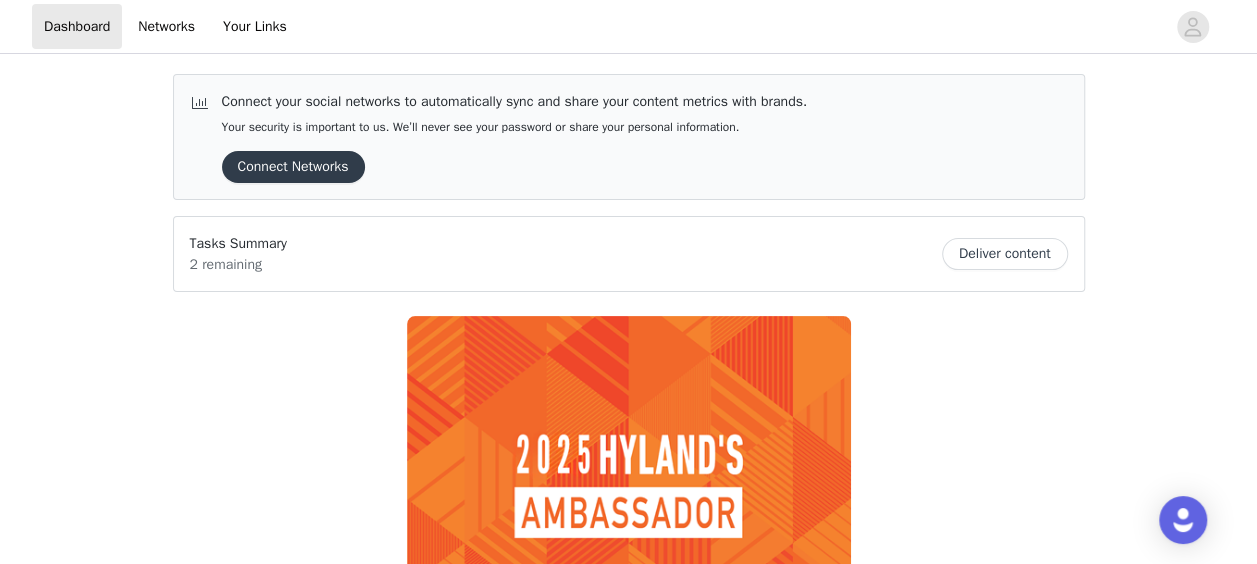 click on "2 remaining" at bounding box center (238, 264) 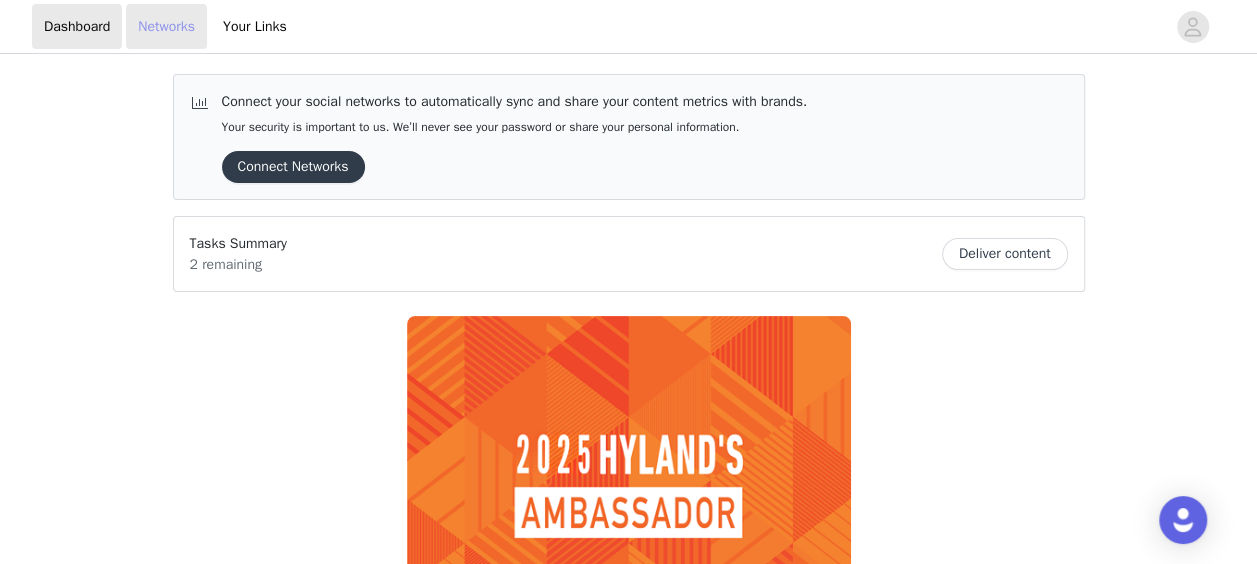 click on "Networks" at bounding box center (166, 26) 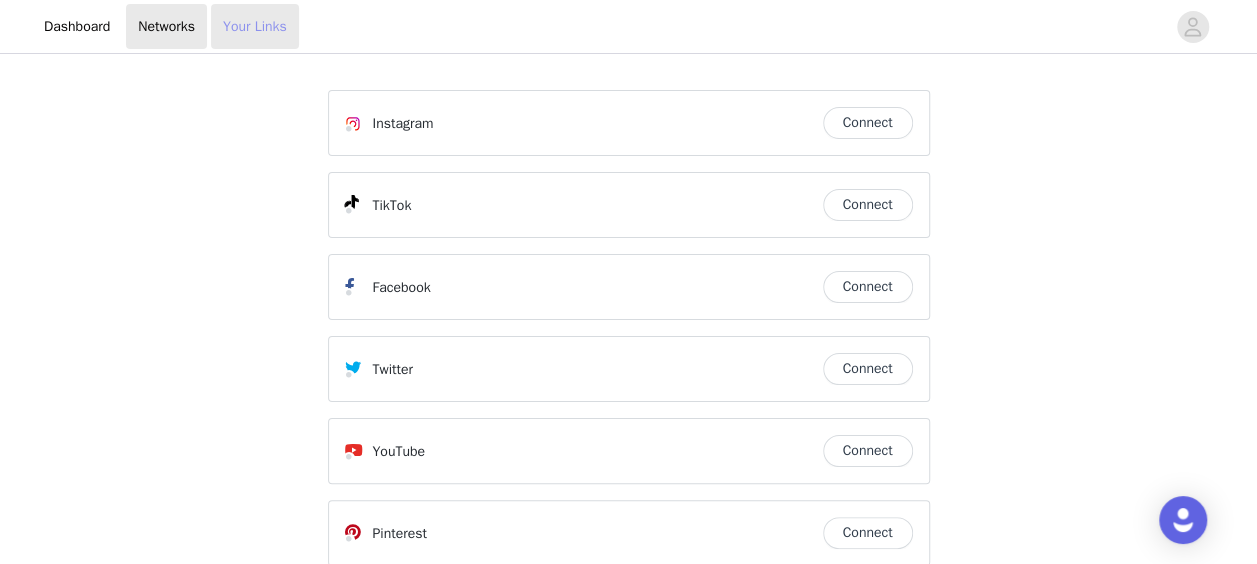 click on "Your Links" at bounding box center (255, 26) 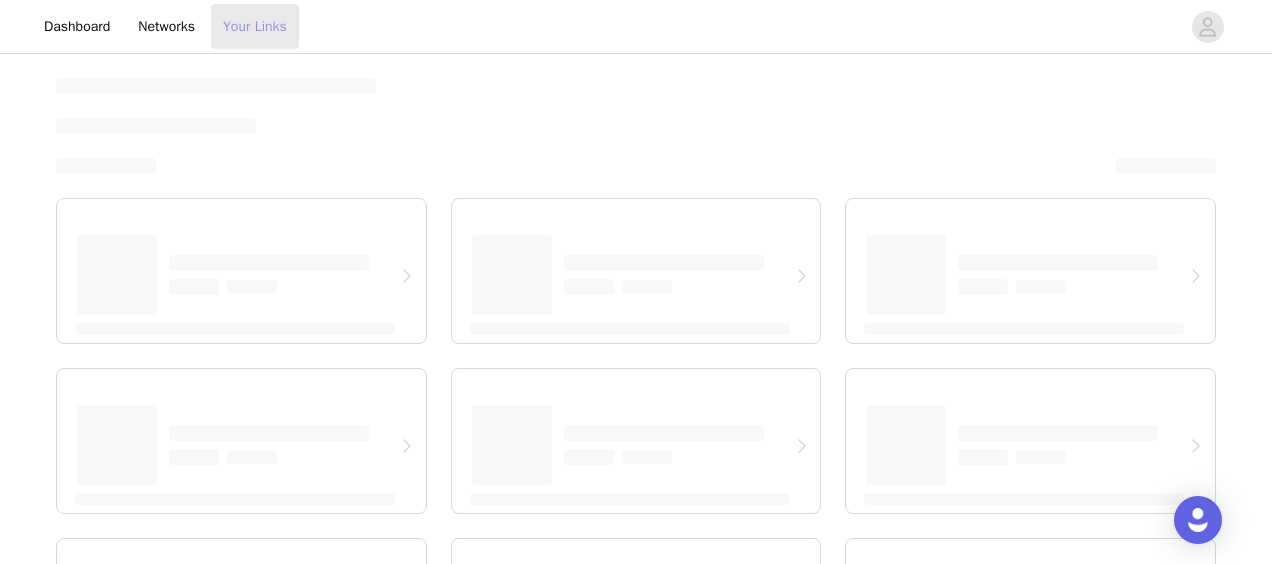select on "12" 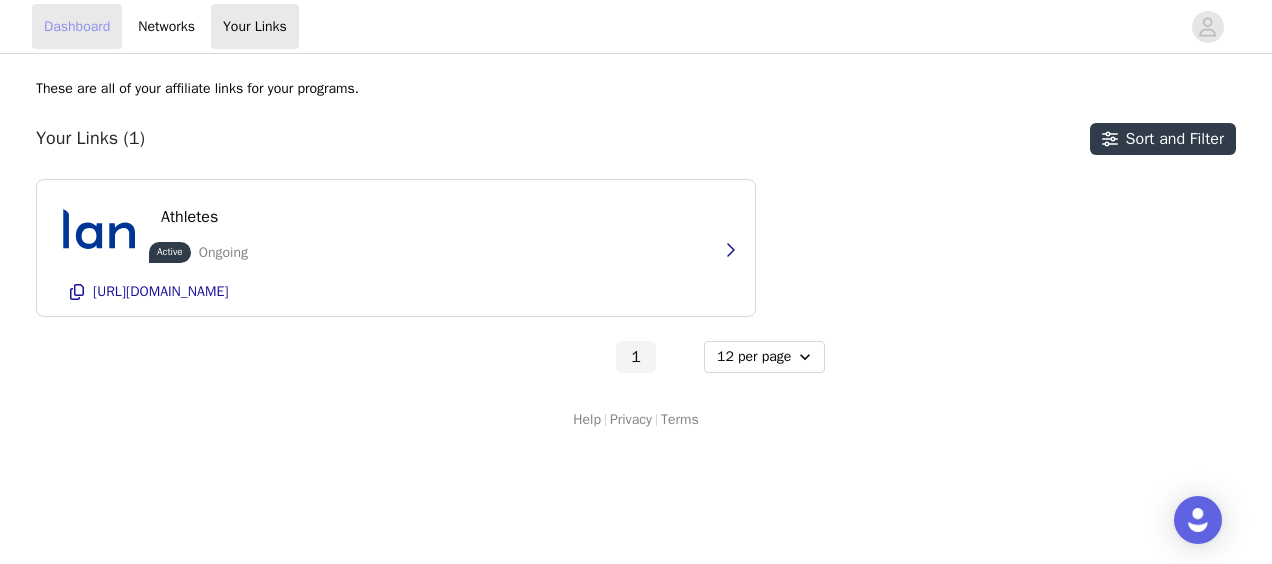 click on "Dashboard" at bounding box center (77, 26) 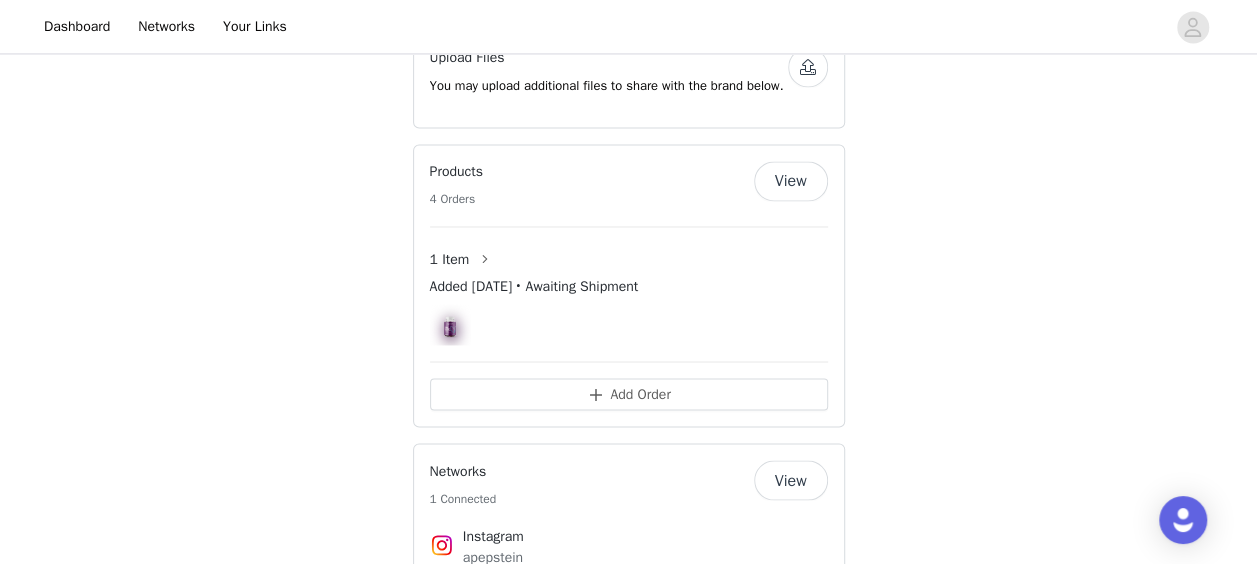 scroll, scrollTop: 1300, scrollLeft: 0, axis: vertical 